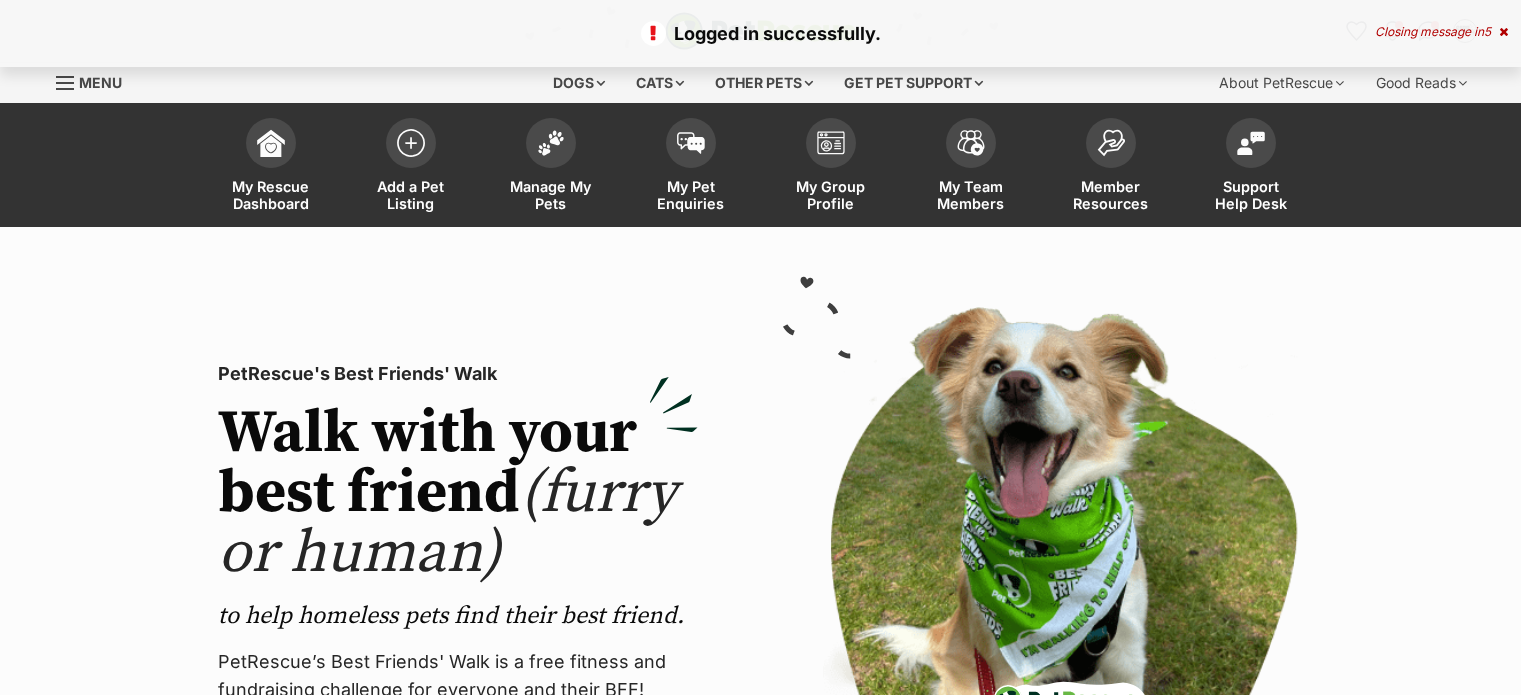 scroll, scrollTop: 0, scrollLeft: 0, axis: both 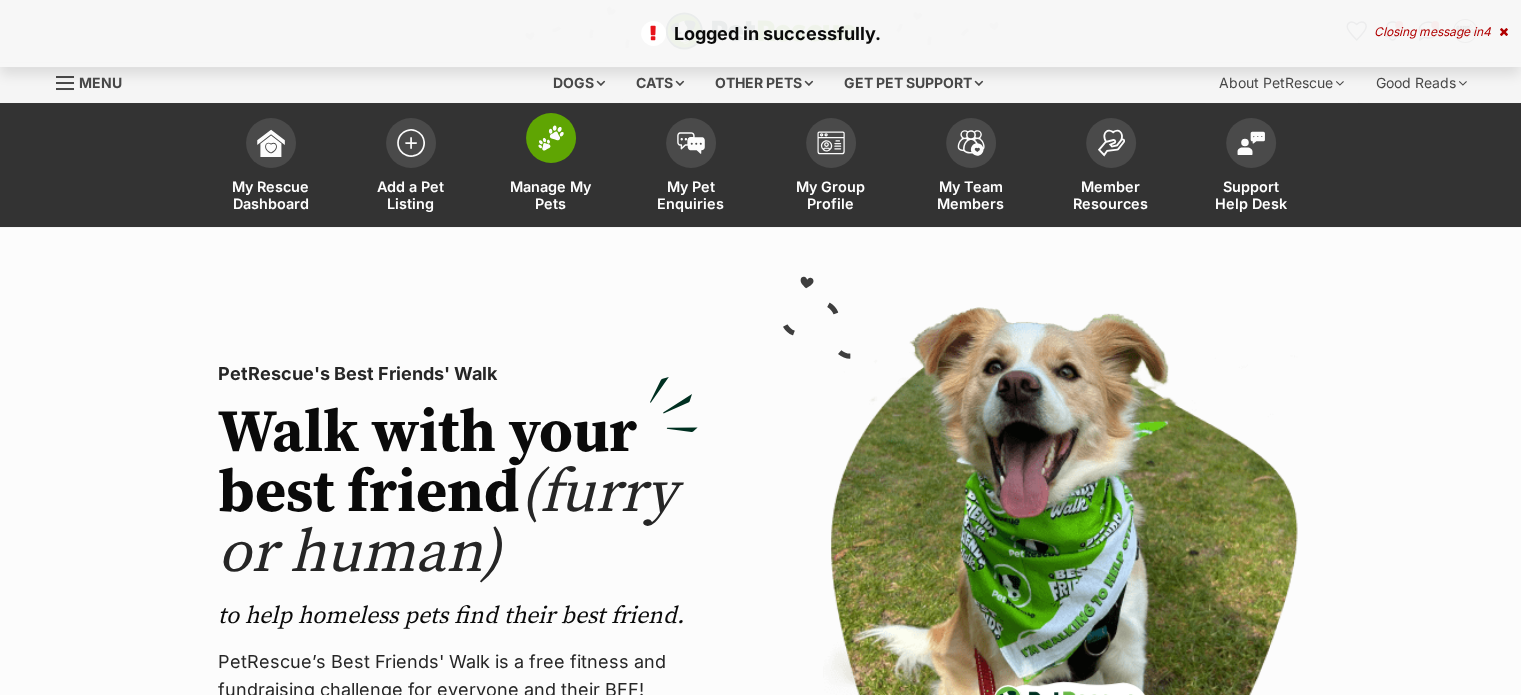 click on "Manage My Pets" at bounding box center [551, 167] 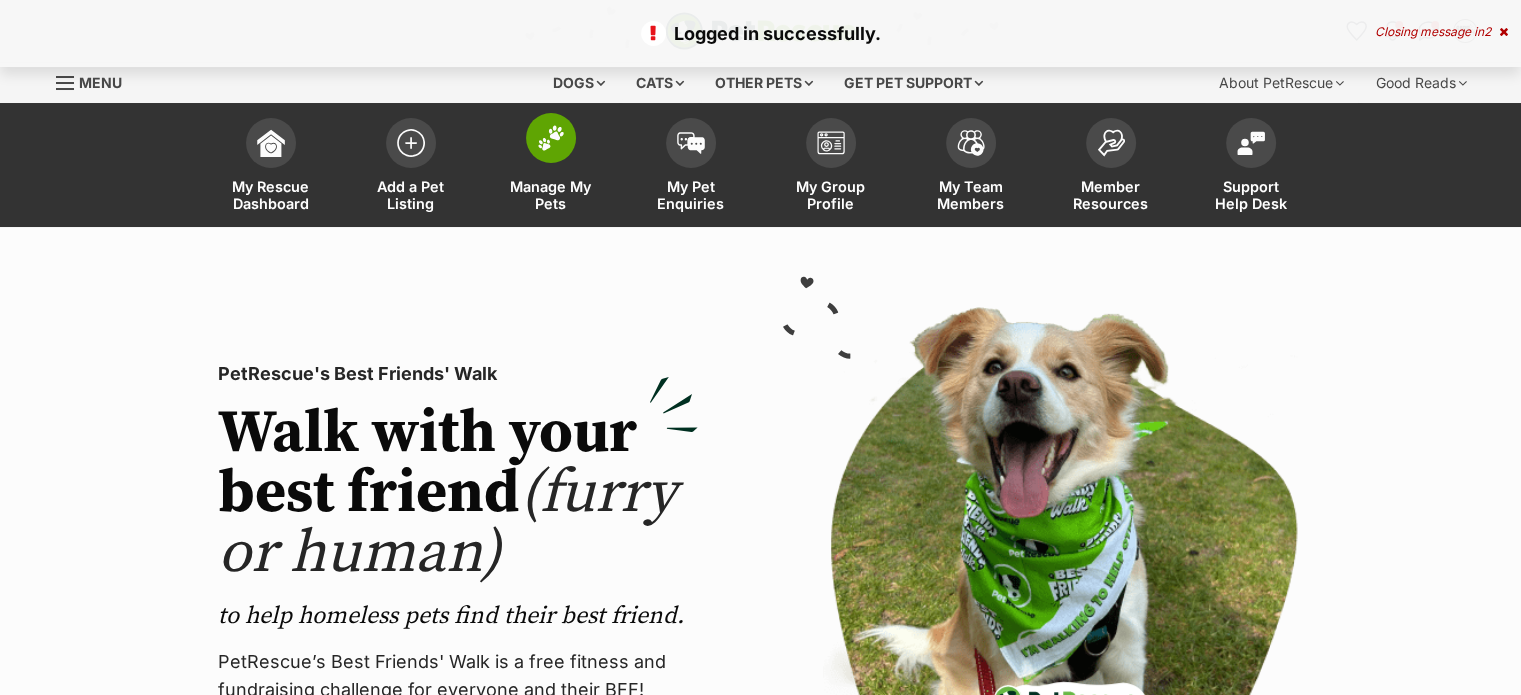 scroll, scrollTop: 0, scrollLeft: 0, axis: both 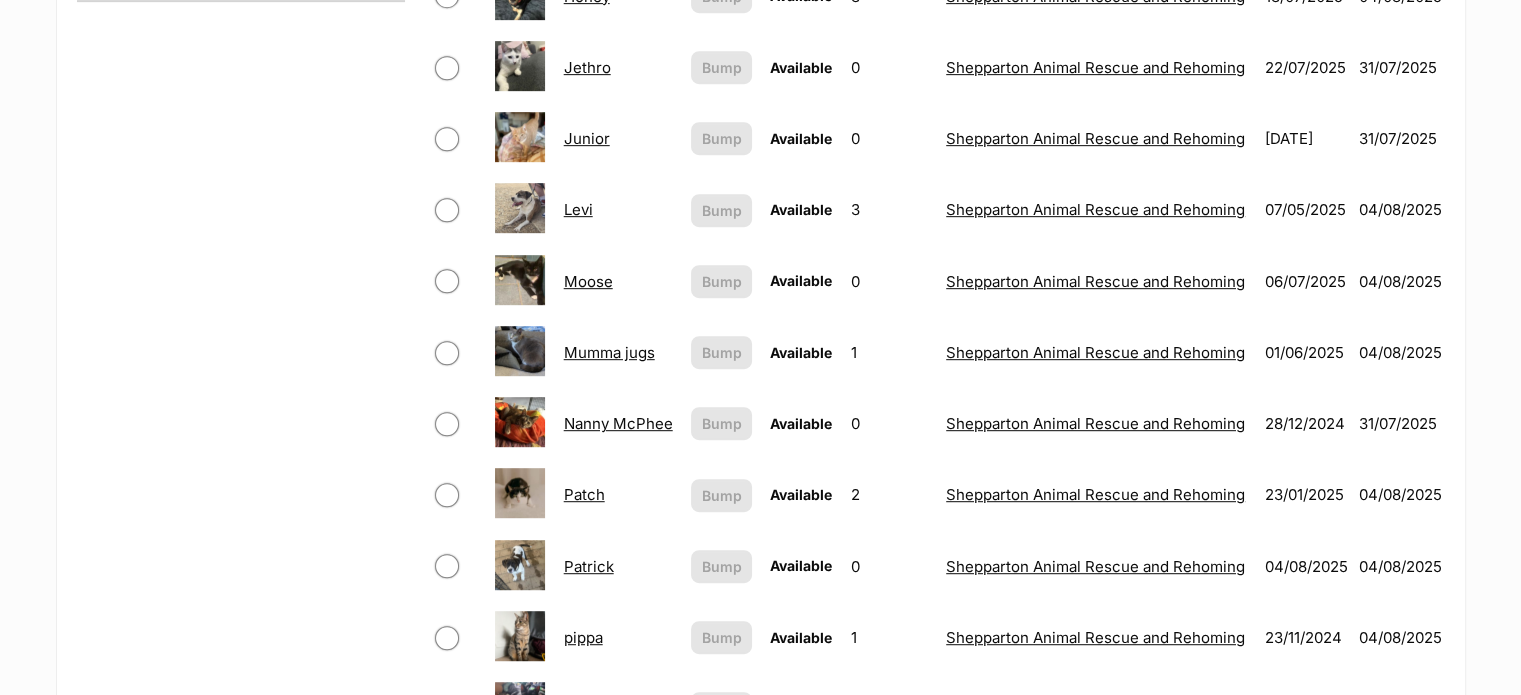 click at bounding box center (447, 281) 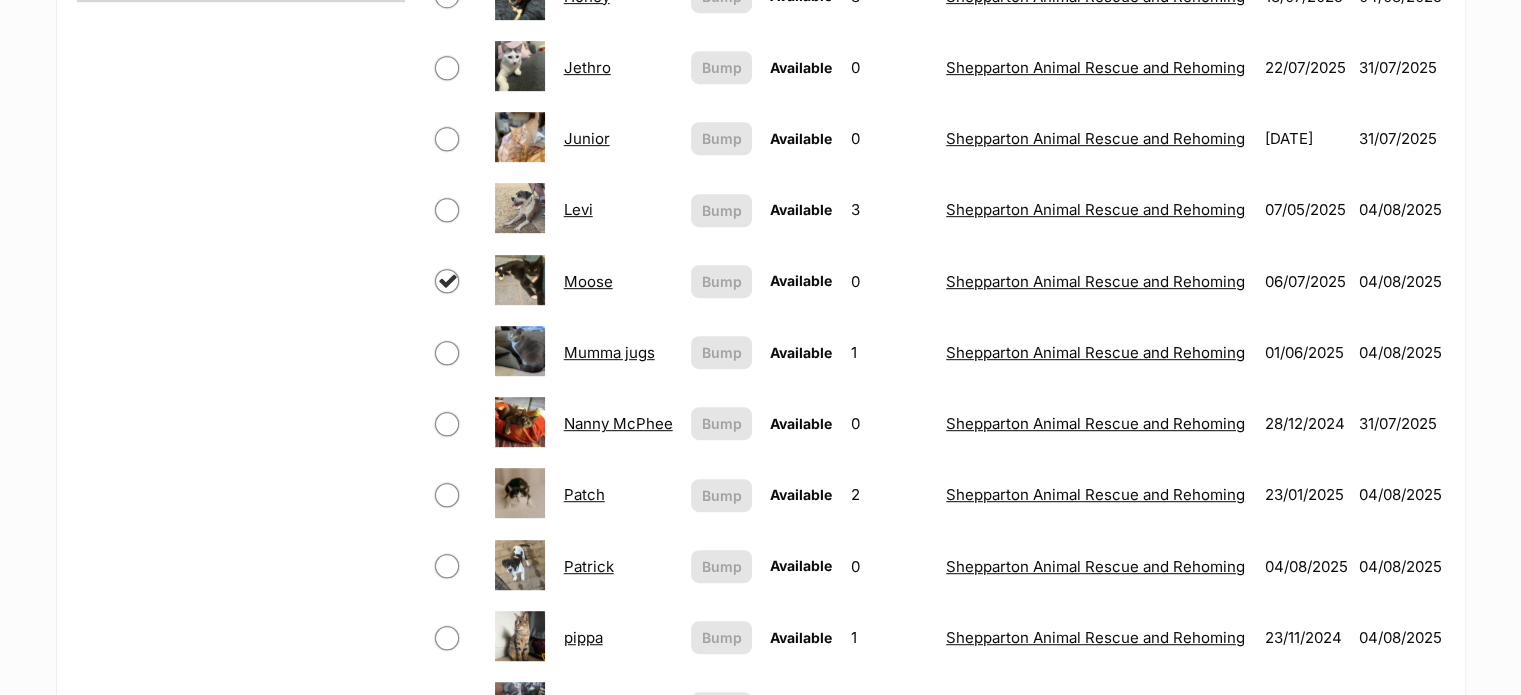 checkbox on "true" 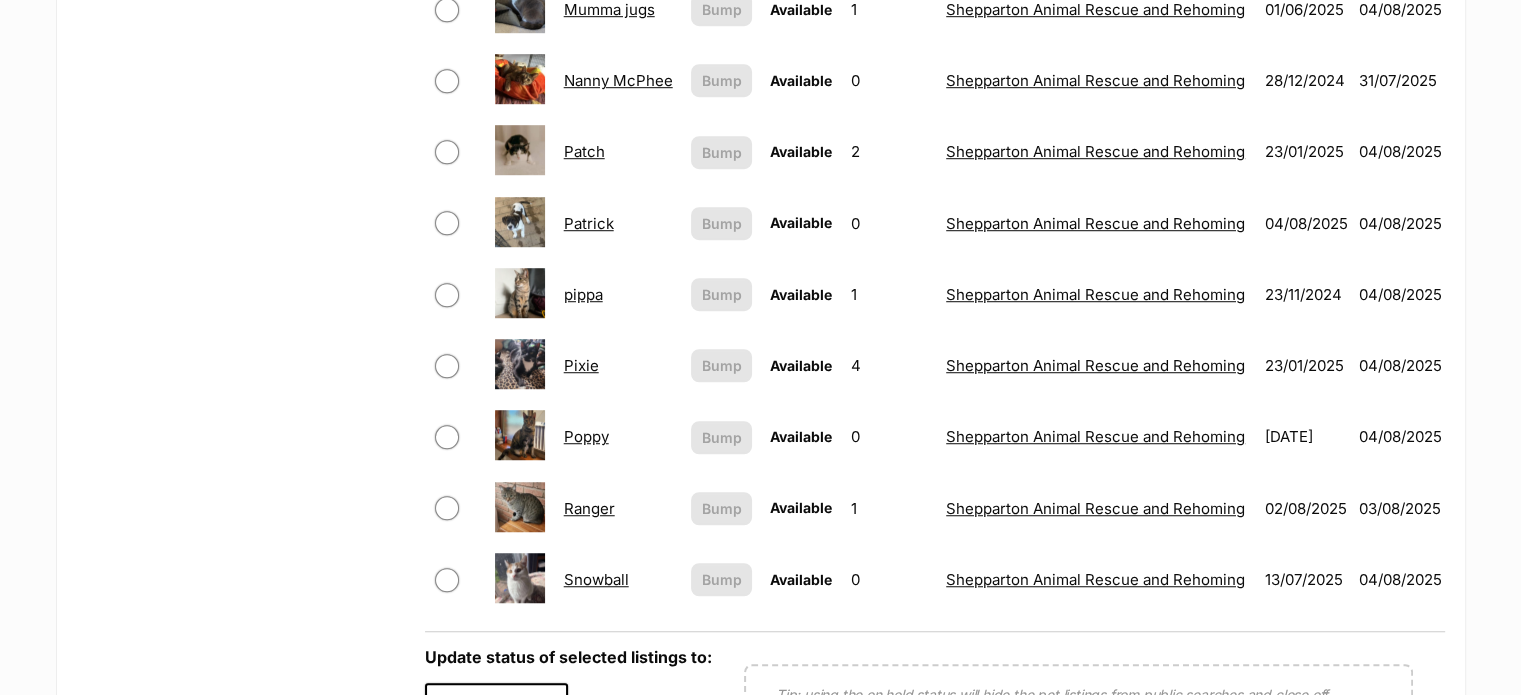 scroll, scrollTop: 1600, scrollLeft: 0, axis: vertical 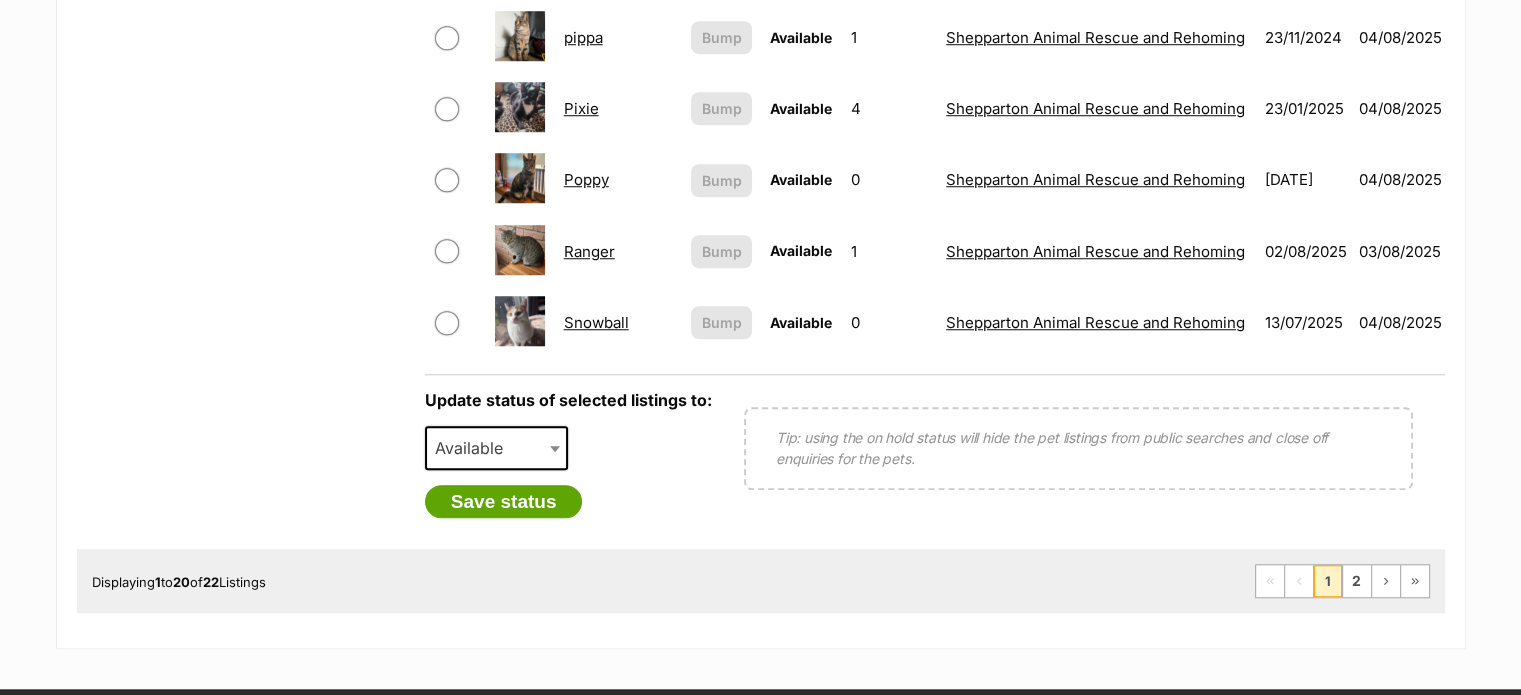 click on "Available" at bounding box center (475, 448) 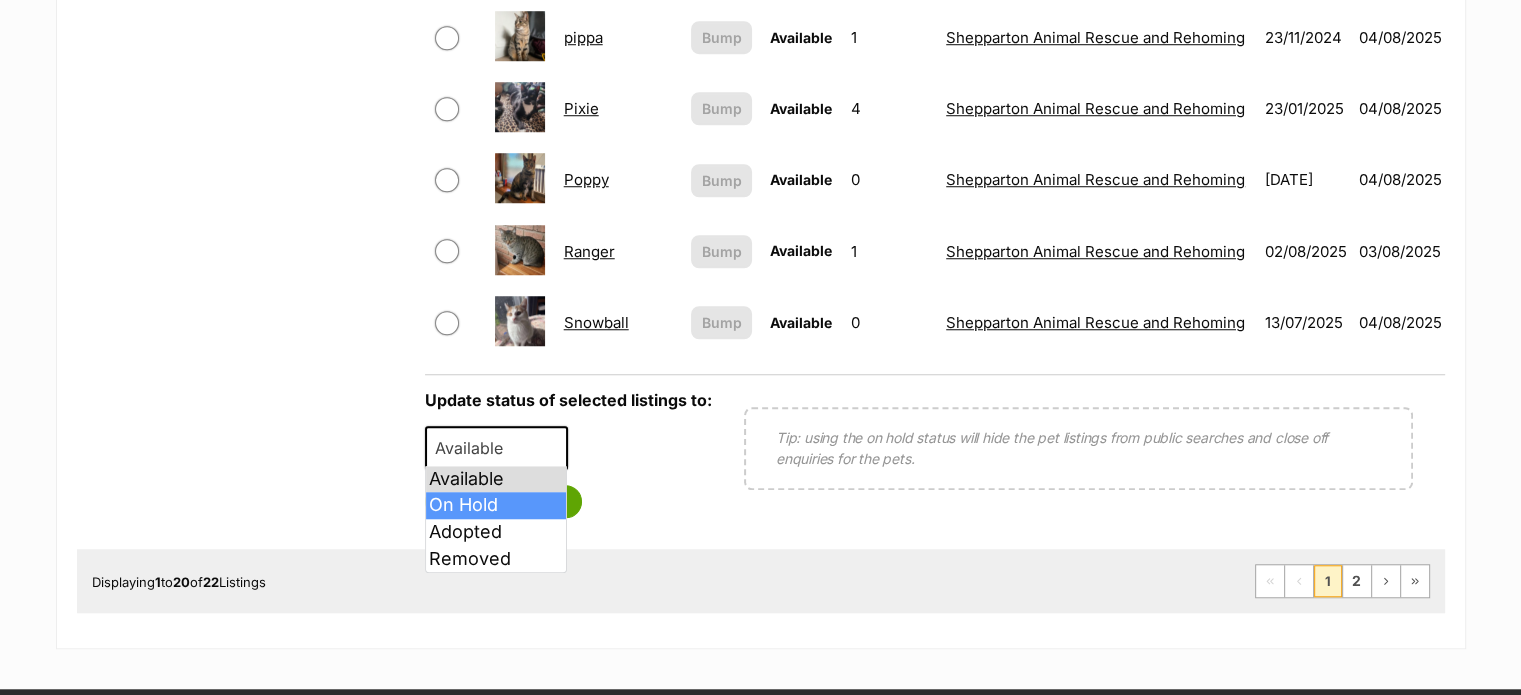 select on "on_hold" 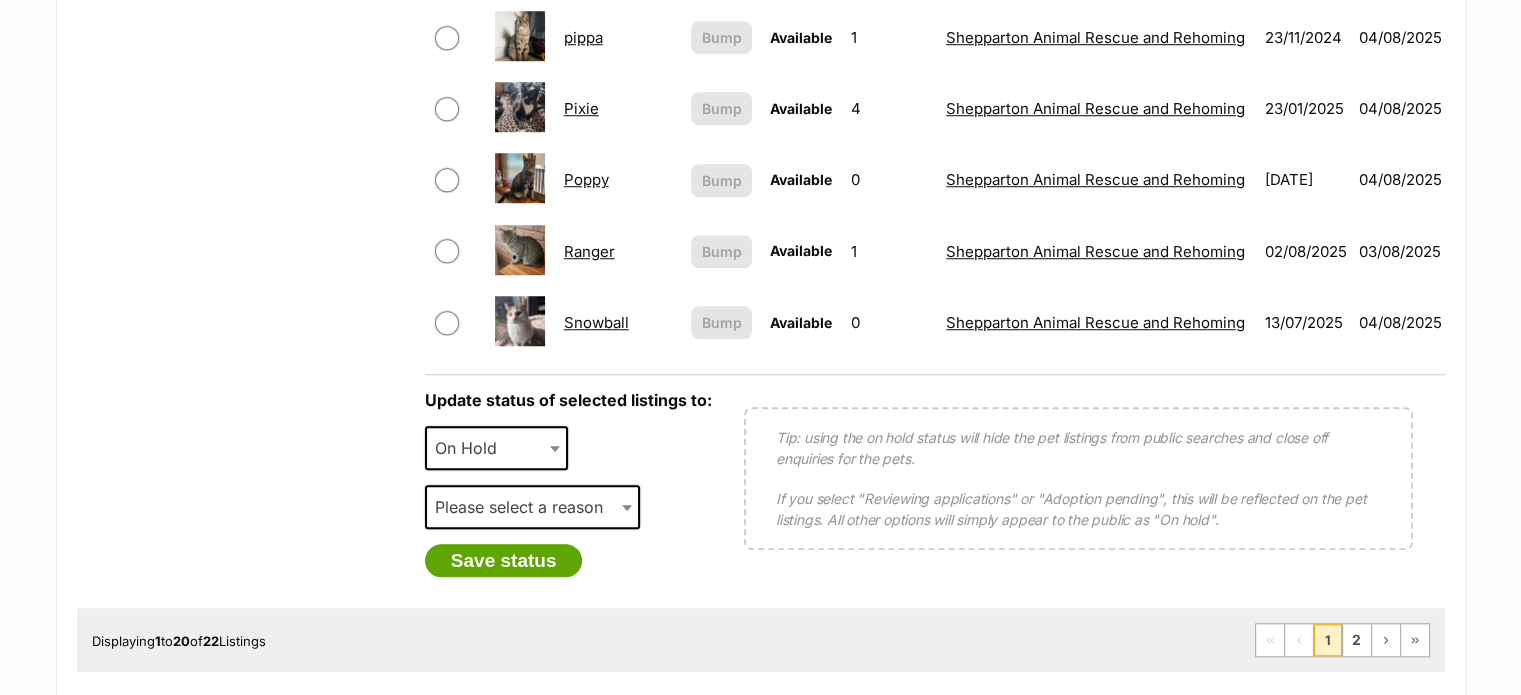 click on "Please select a reason" at bounding box center [525, 507] 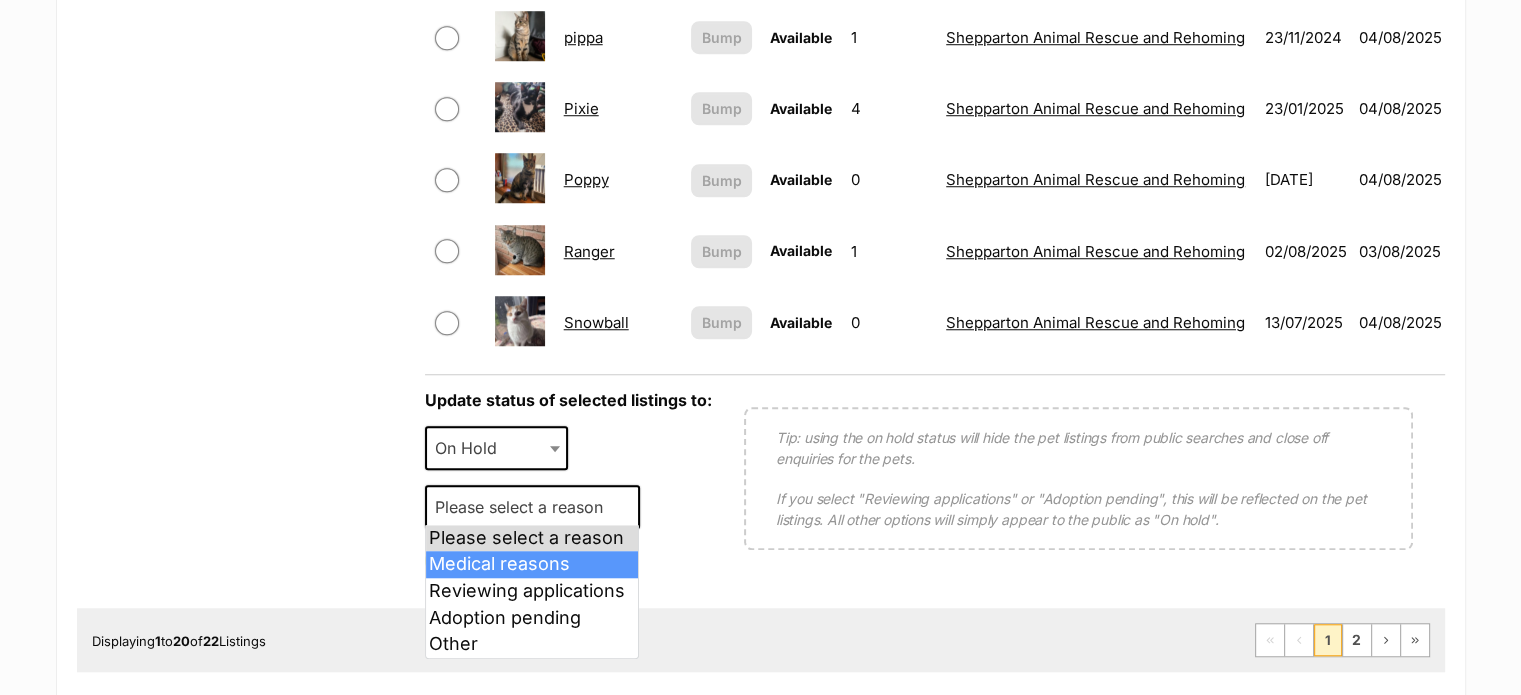 select on "medical" 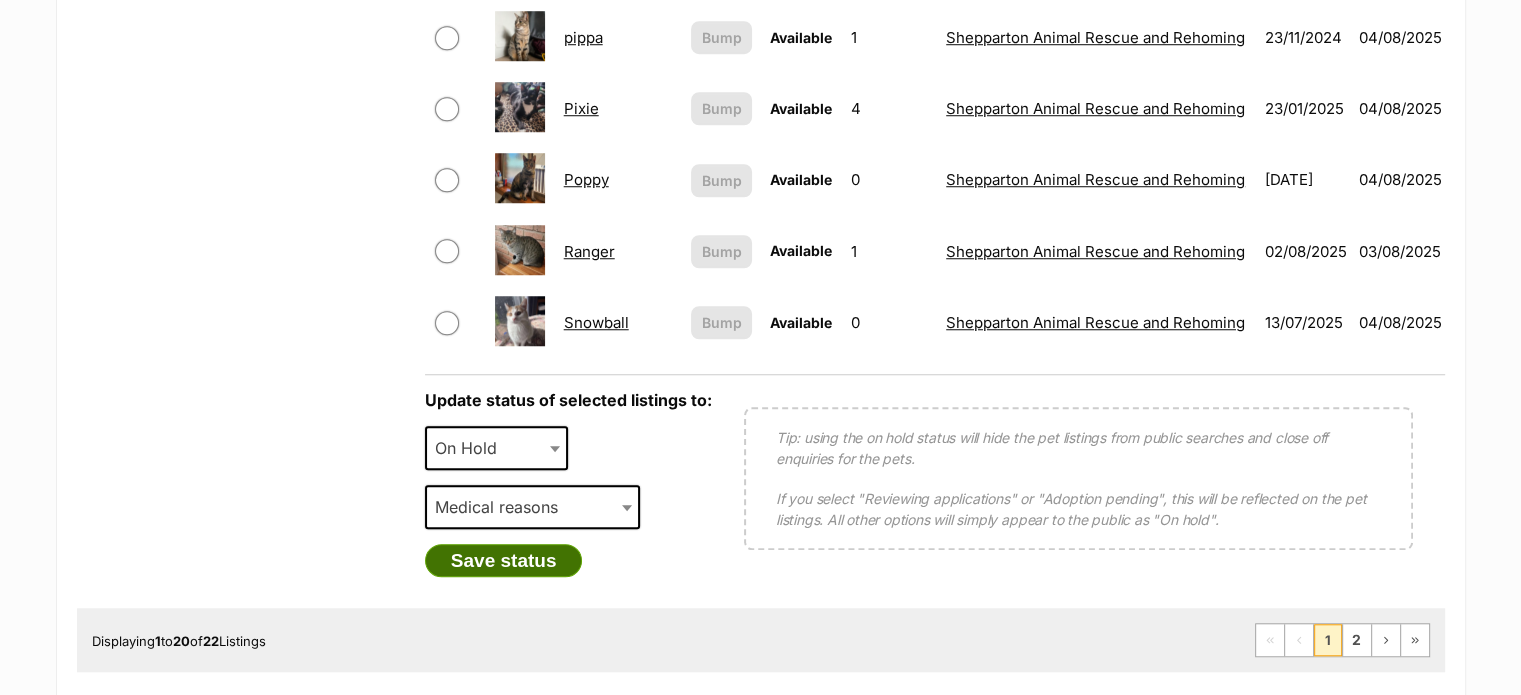 click on "Save status" at bounding box center (504, 561) 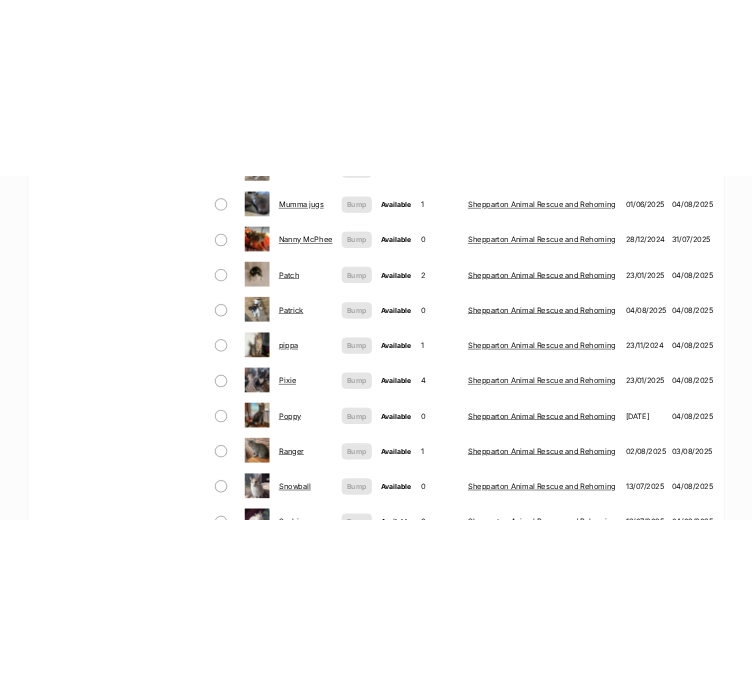 scroll, scrollTop: 1300, scrollLeft: 0, axis: vertical 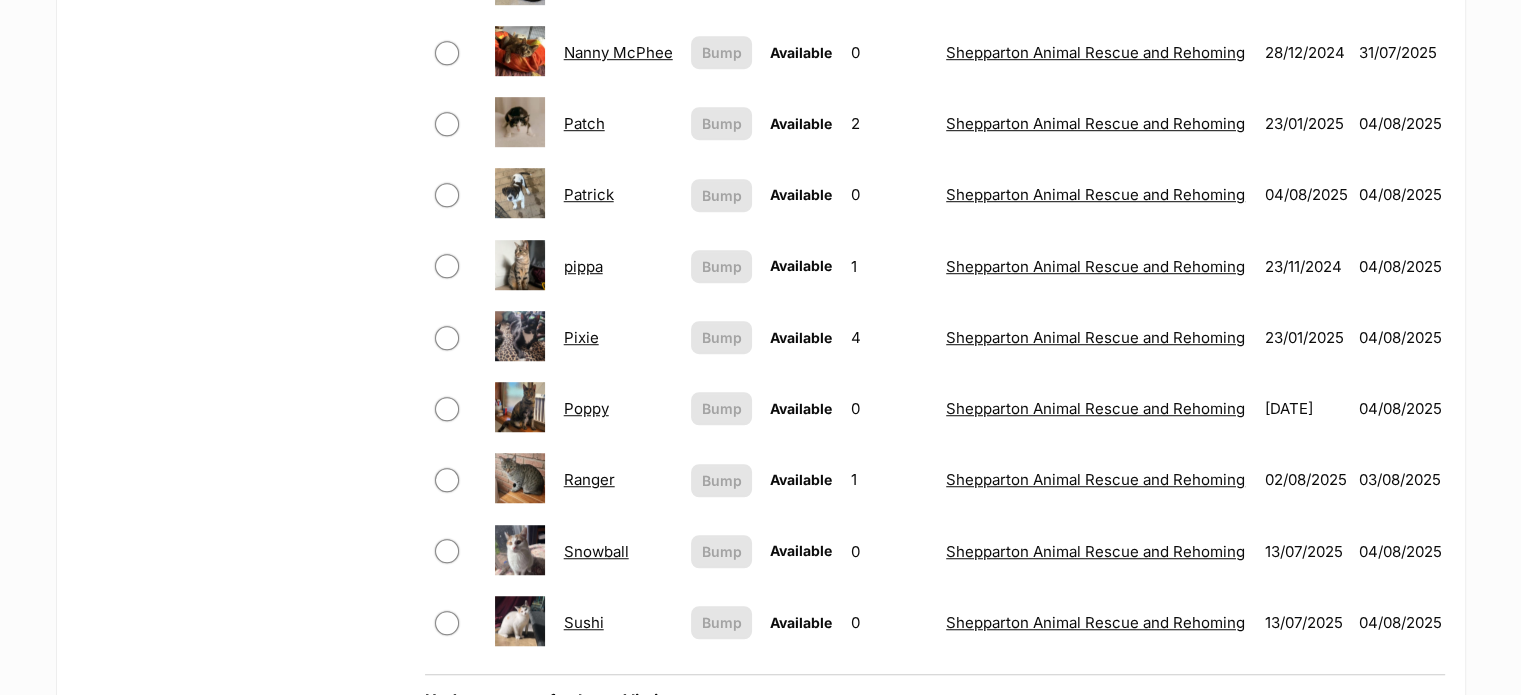 click on "Patrick" at bounding box center [589, 194] 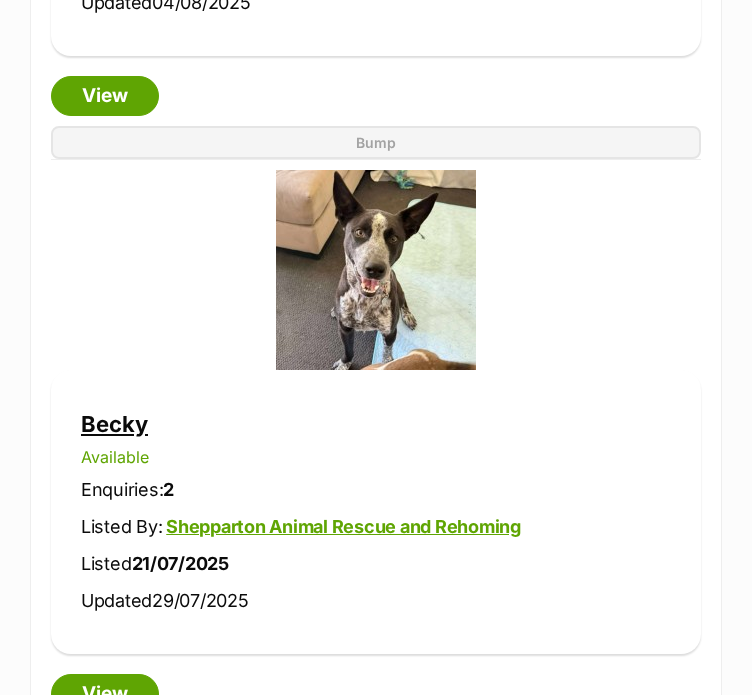 scroll, scrollTop: 2400, scrollLeft: 0, axis: vertical 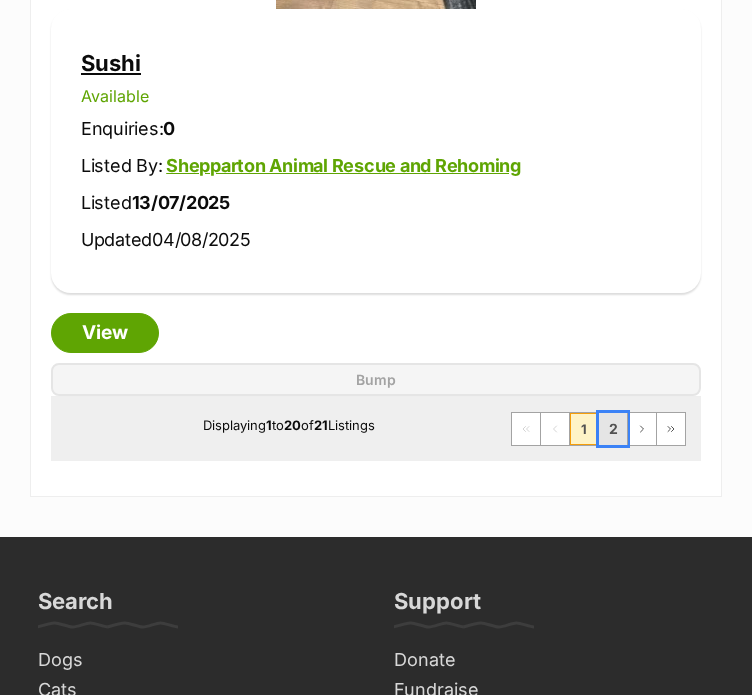 click on "2" at bounding box center (613, 429) 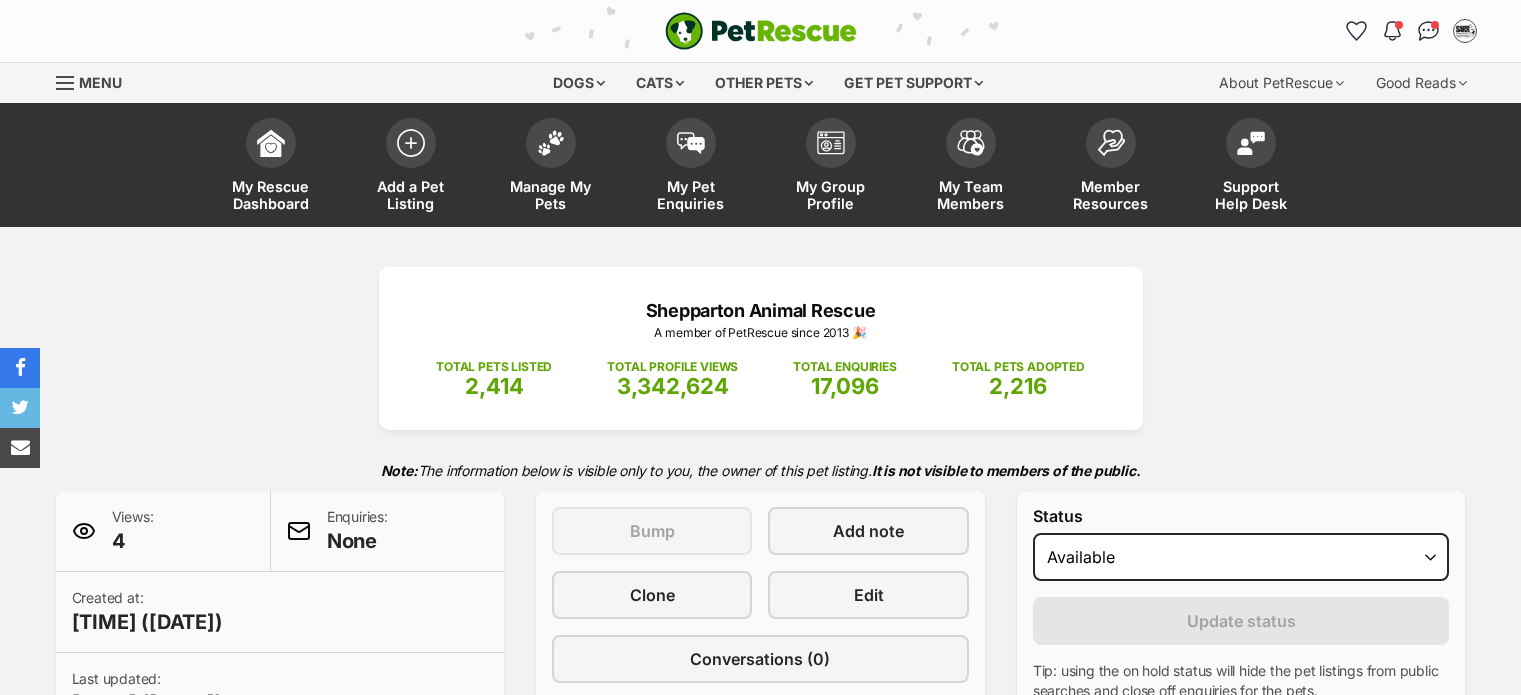 scroll, scrollTop: 0, scrollLeft: 0, axis: both 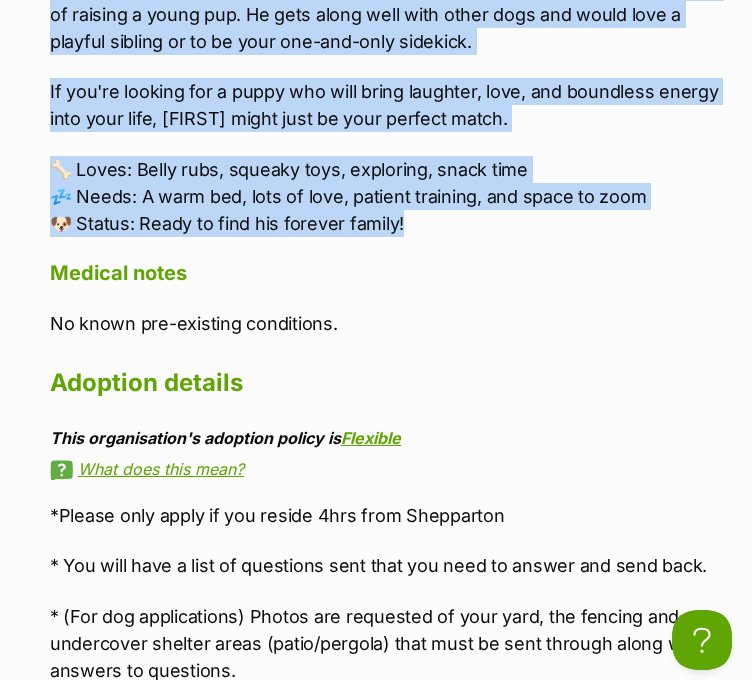 drag, startPoint x: 56, startPoint y: 116, endPoint x: 440, endPoint y: 215, distance: 396.55643 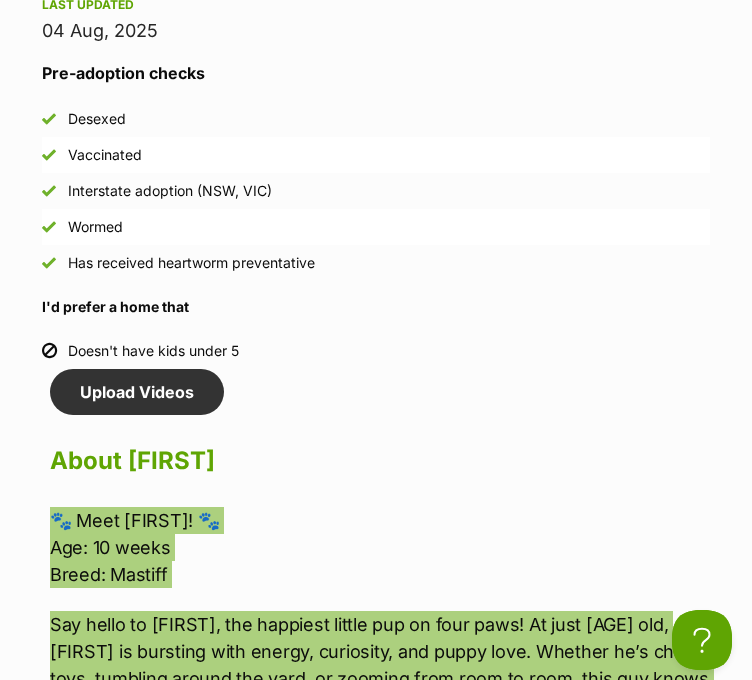 scroll, scrollTop: 2300, scrollLeft: 0, axis: vertical 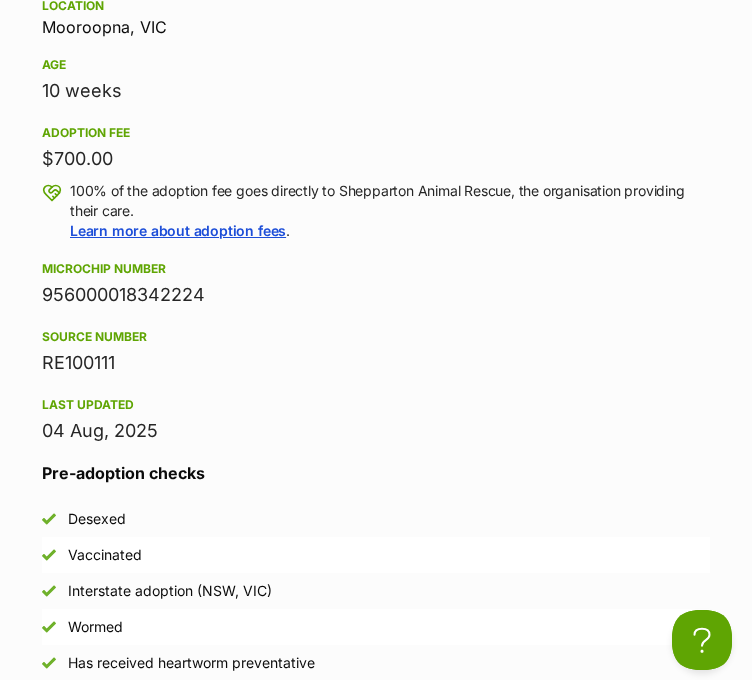 drag, startPoint x: 221, startPoint y: 287, endPoint x: 41, endPoint y: 283, distance: 180.04443 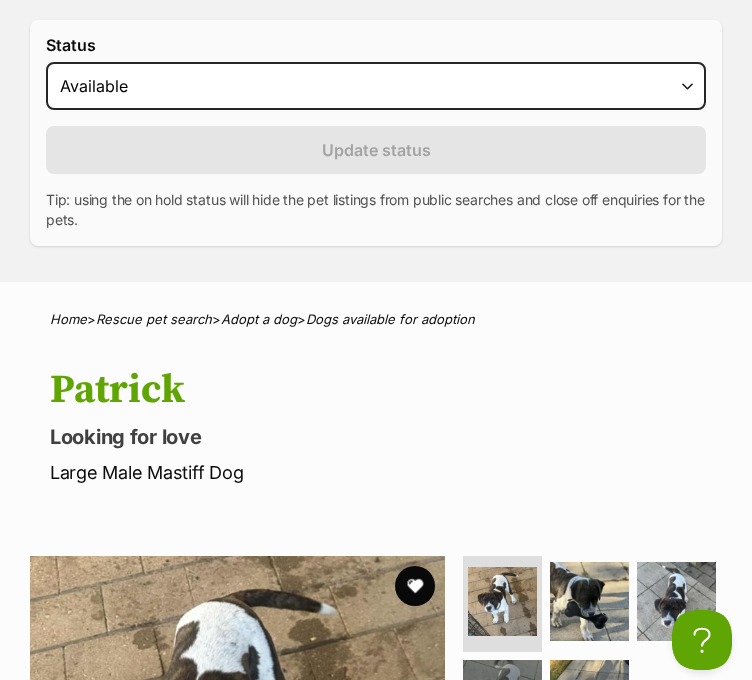 scroll, scrollTop: 1000, scrollLeft: 0, axis: vertical 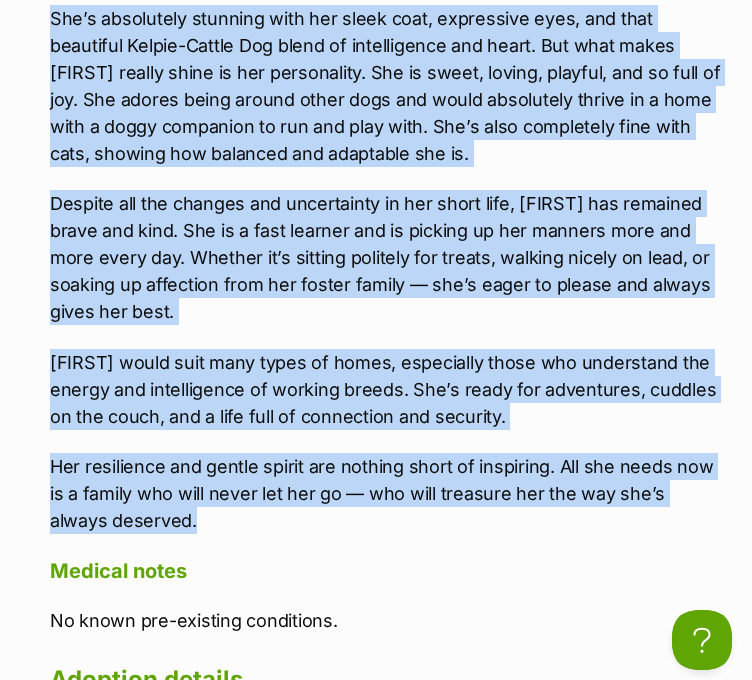drag, startPoint x: 53, startPoint y: 122, endPoint x: 294, endPoint y: 507, distance: 454.2092 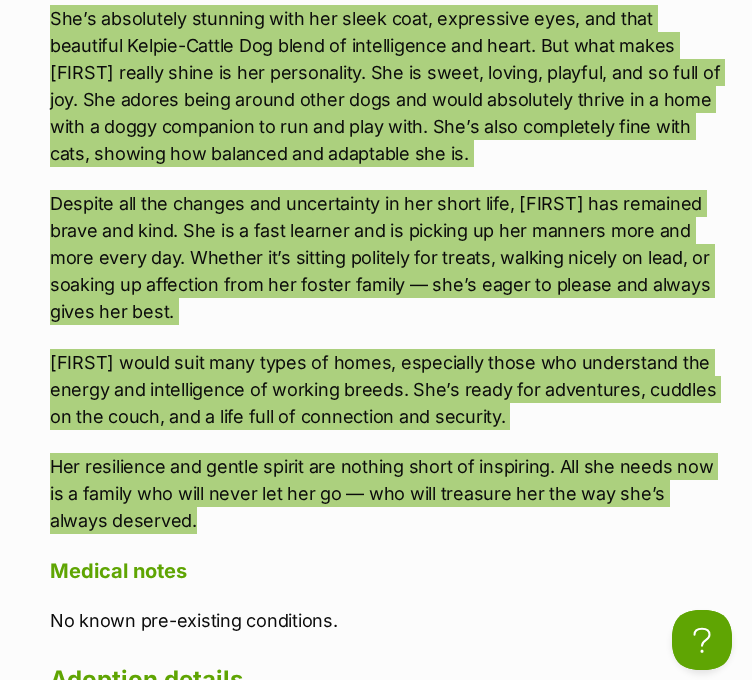 scroll, scrollTop: 0, scrollLeft: 0, axis: both 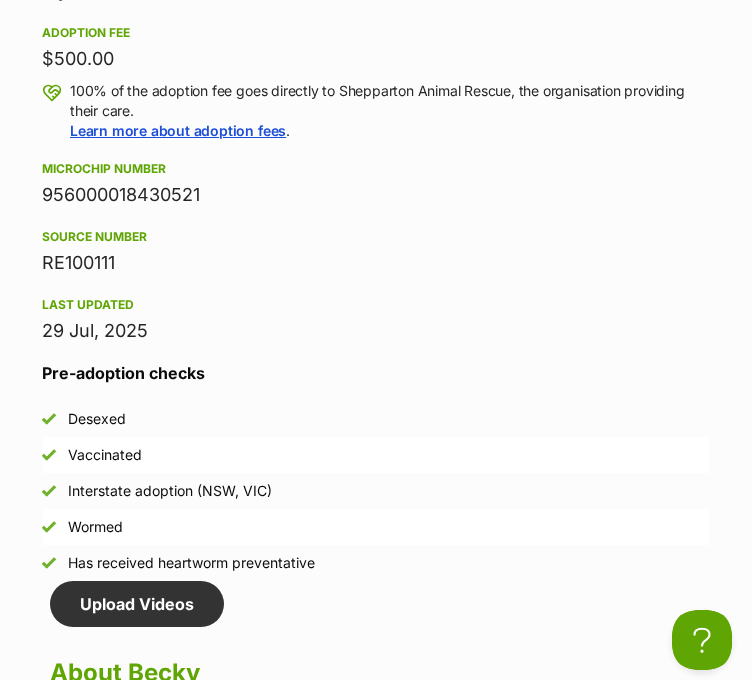 drag, startPoint x: 227, startPoint y: 189, endPoint x: 34, endPoint y: 195, distance: 193.09325 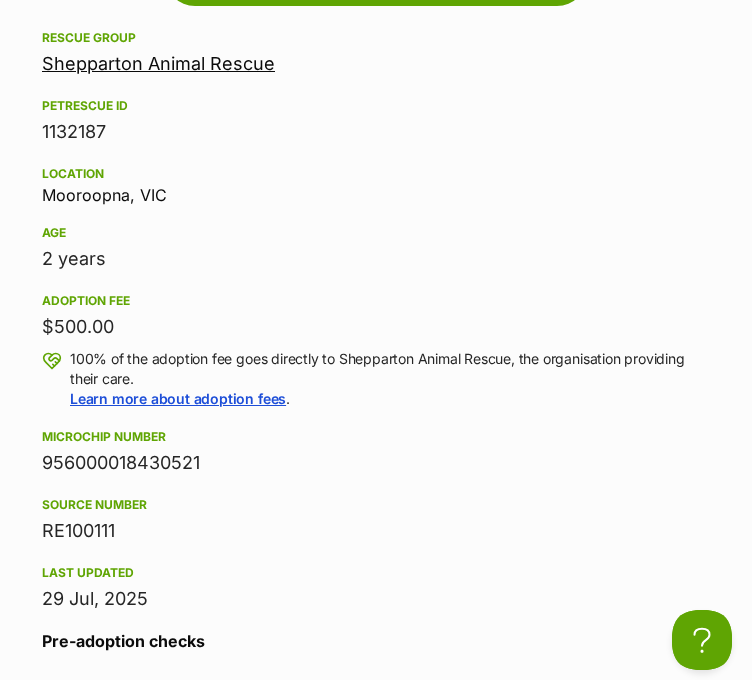 scroll, scrollTop: 2100, scrollLeft: 0, axis: vertical 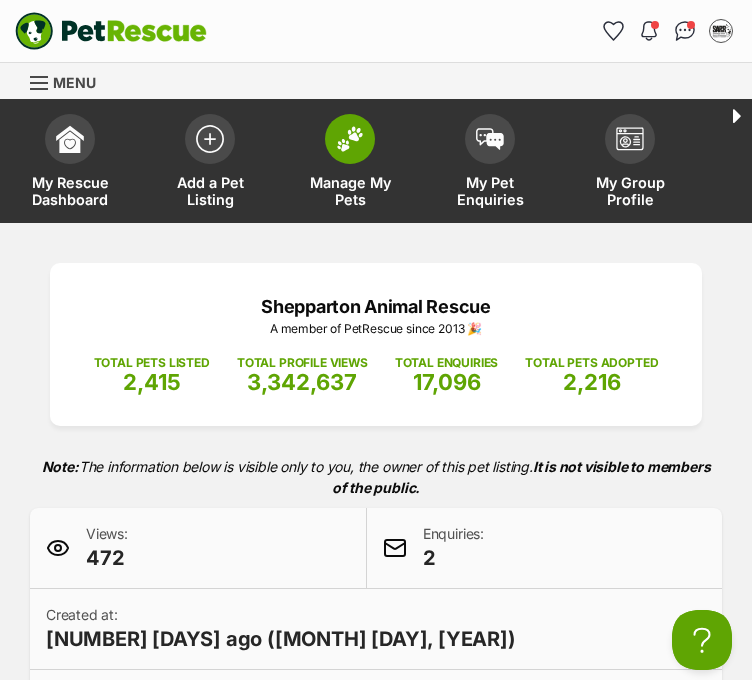 click on "Manage My Pets" at bounding box center (350, 191) 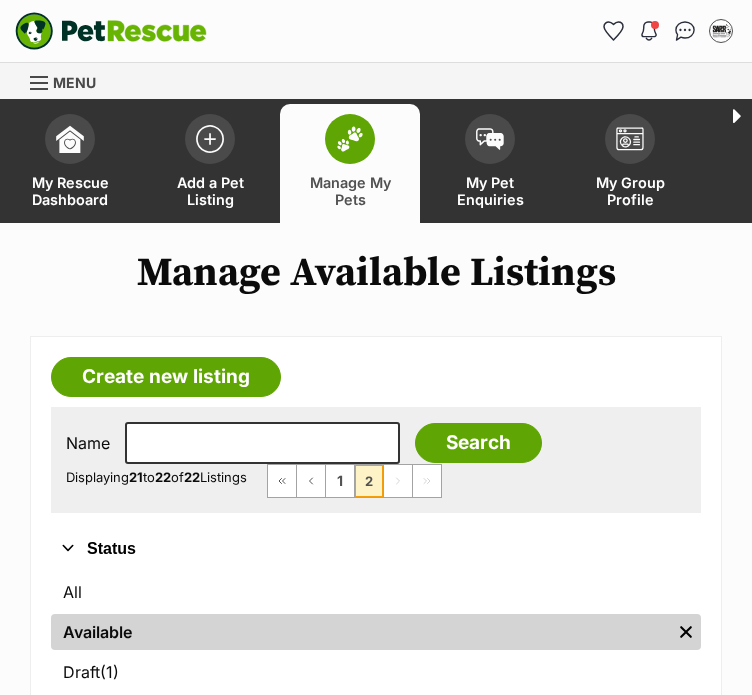 scroll, scrollTop: 0, scrollLeft: 0, axis: both 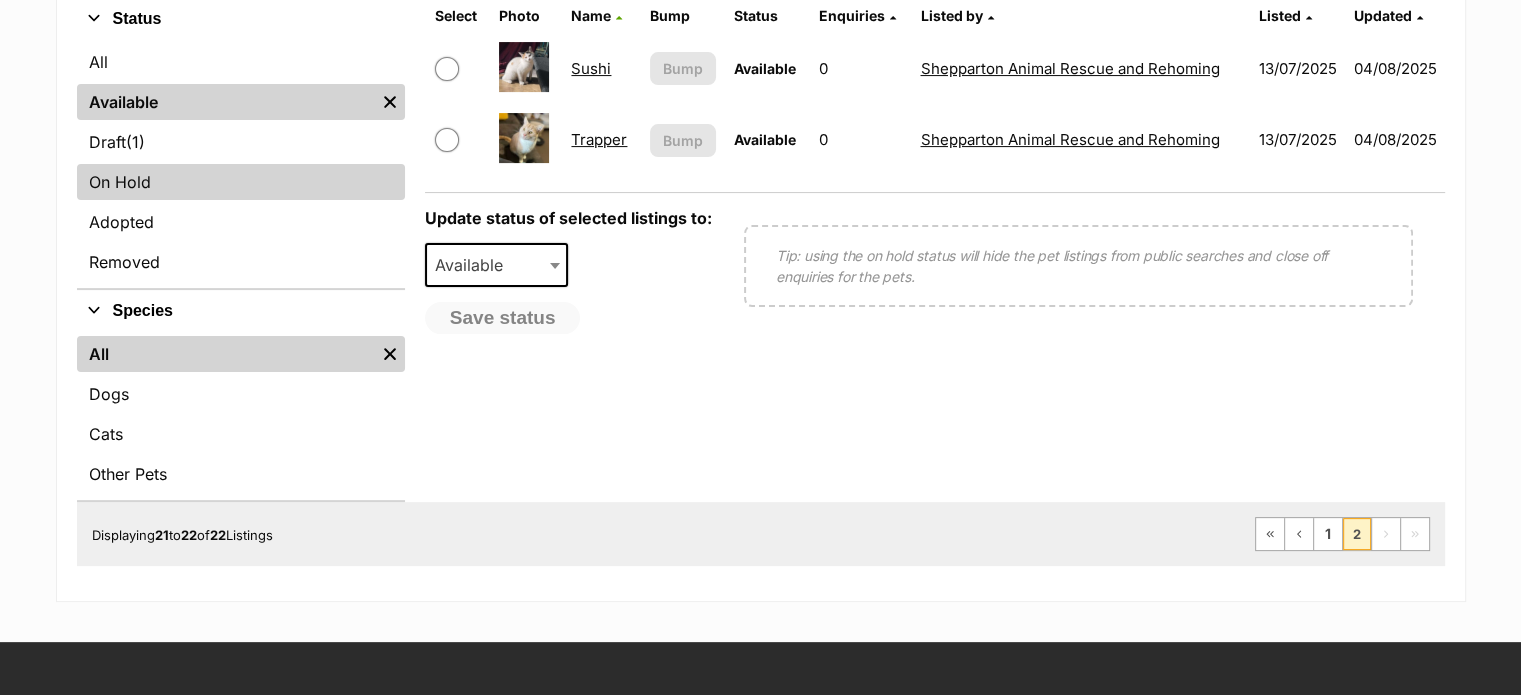 click on "On Hold" at bounding box center [241, 182] 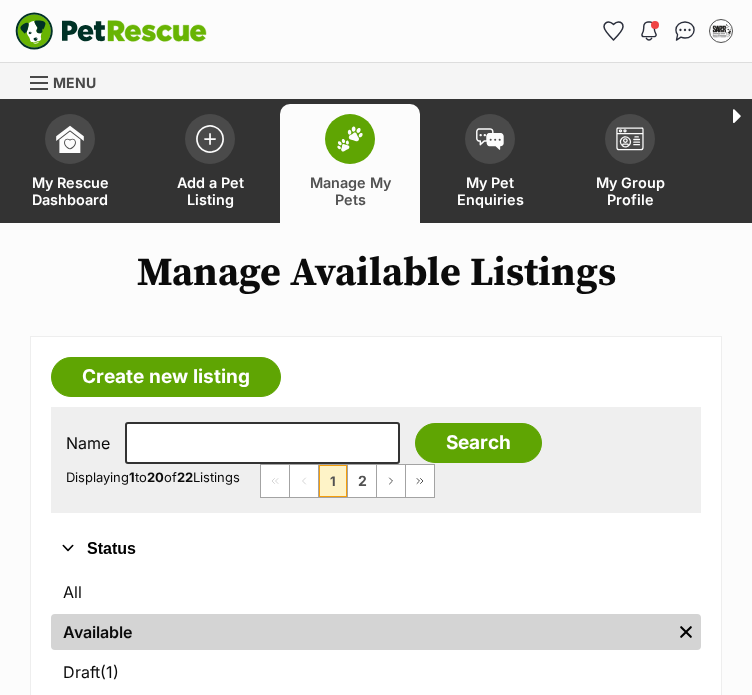 scroll, scrollTop: 0, scrollLeft: 0, axis: both 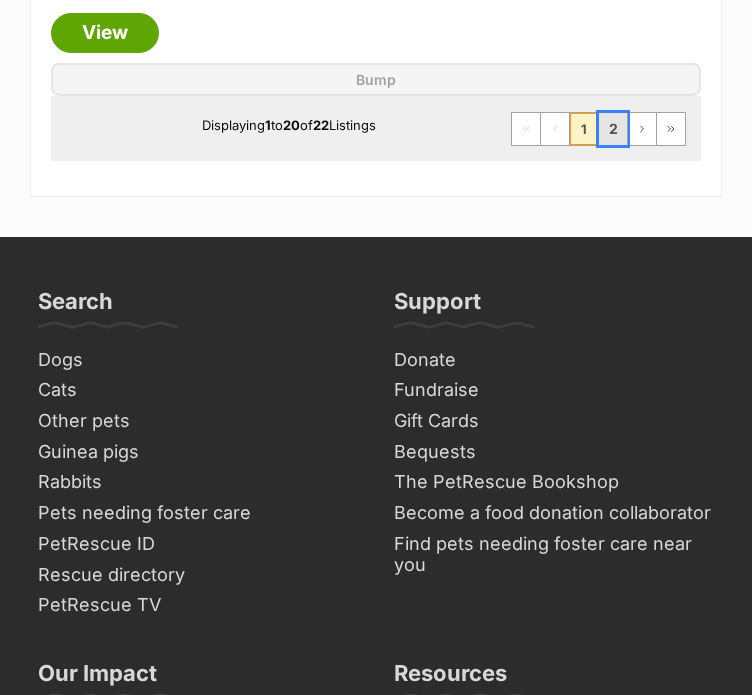 click on "2" at bounding box center (613, 129) 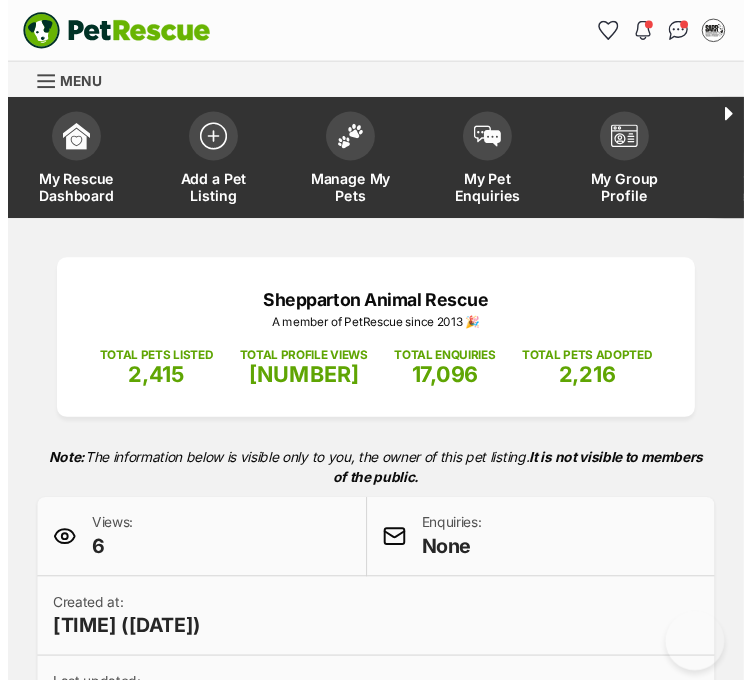 scroll, scrollTop: 0, scrollLeft: 0, axis: both 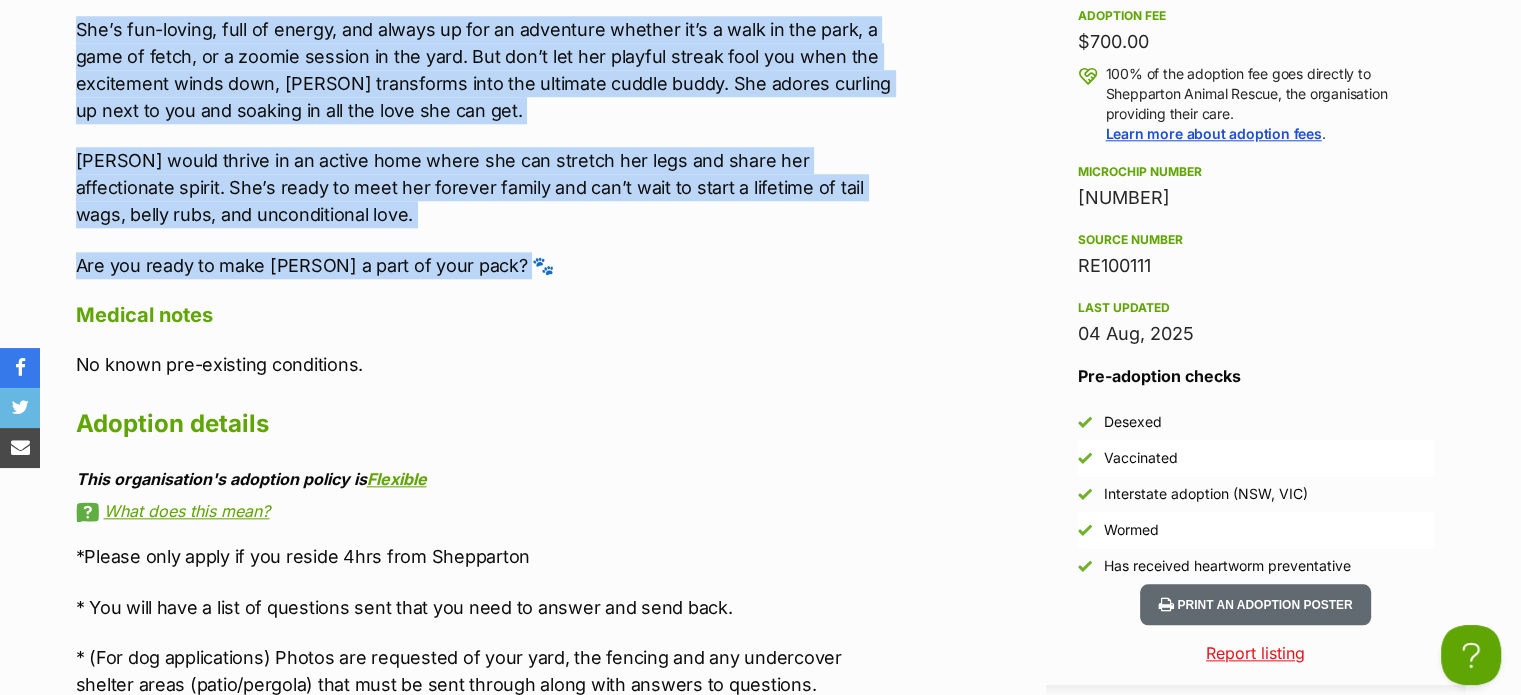 drag, startPoint x: 64, startPoint y: 185, endPoint x: 544, endPoint y: 251, distance: 484.51627 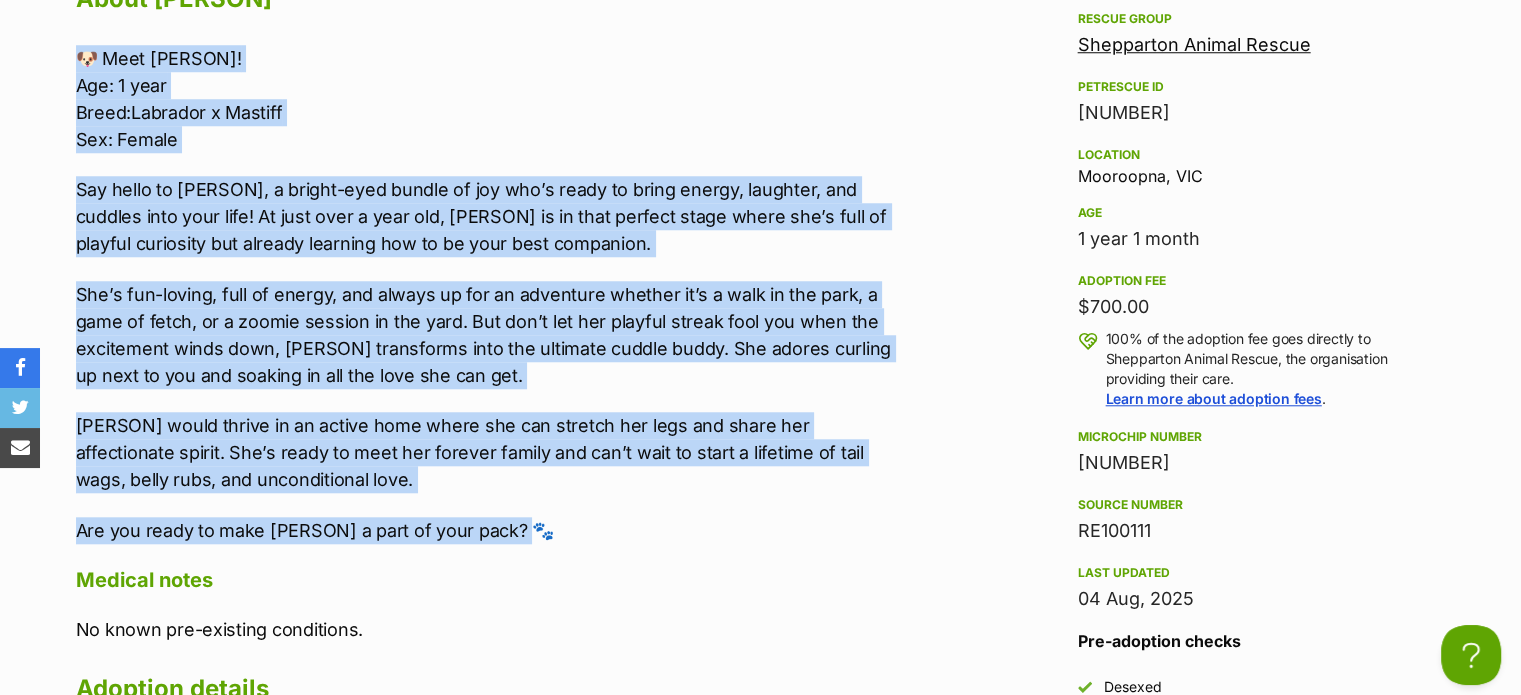 scroll, scrollTop: 1800, scrollLeft: 0, axis: vertical 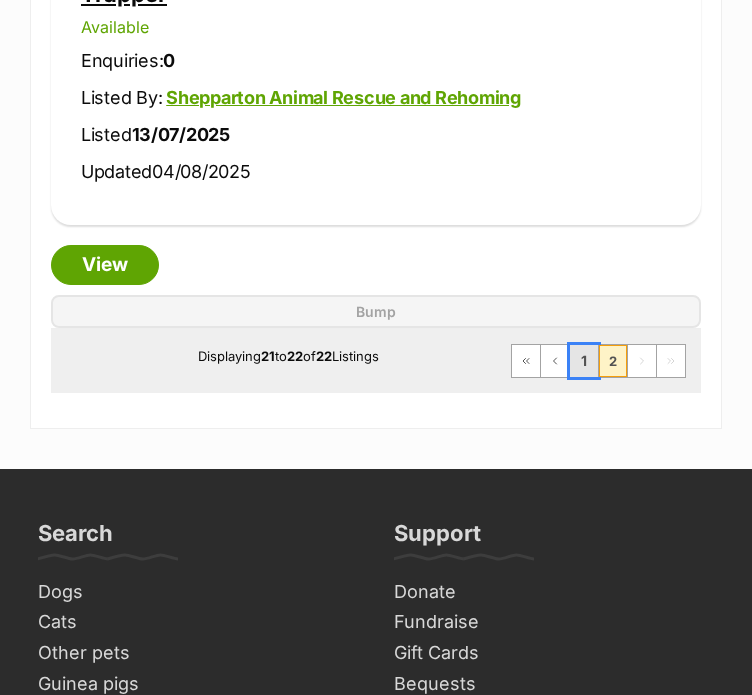 click on "1" at bounding box center [584, 361] 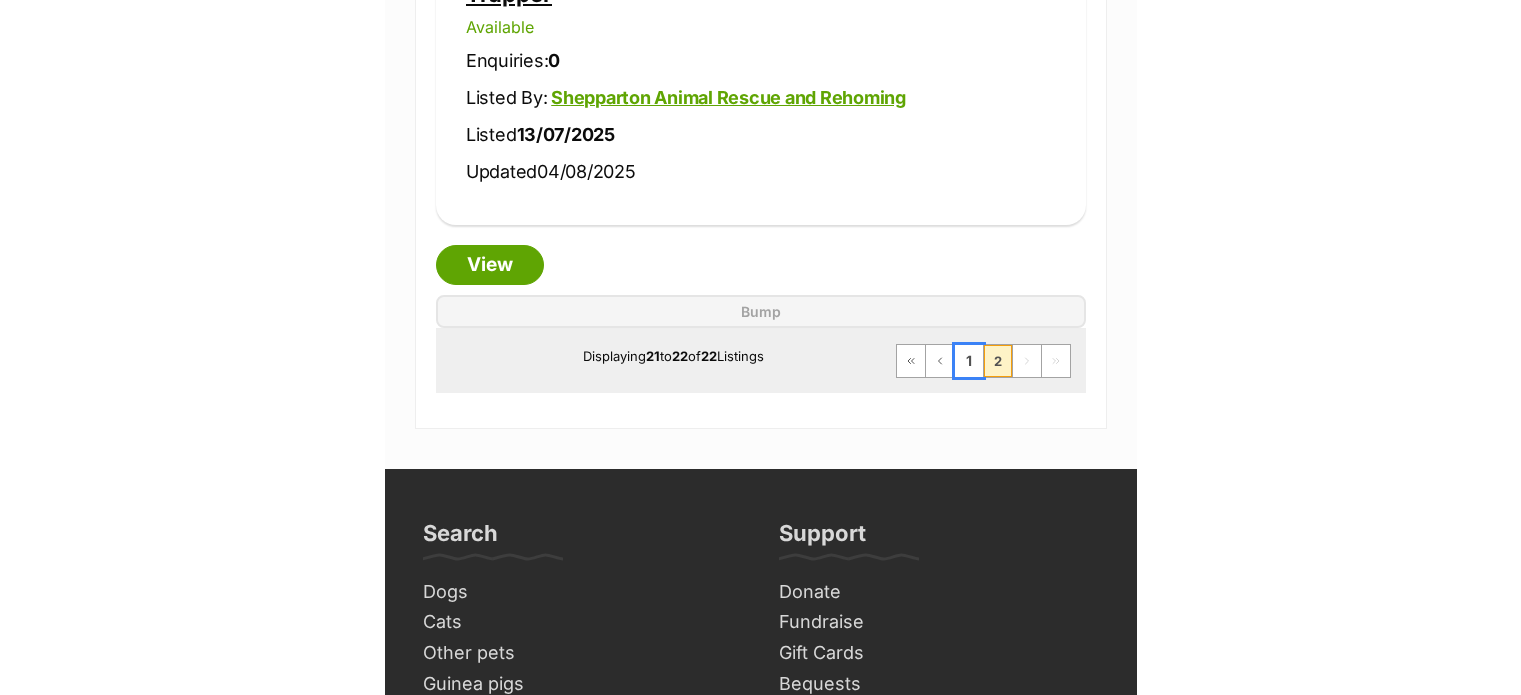 scroll, scrollTop: 1442, scrollLeft: 0, axis: vertical 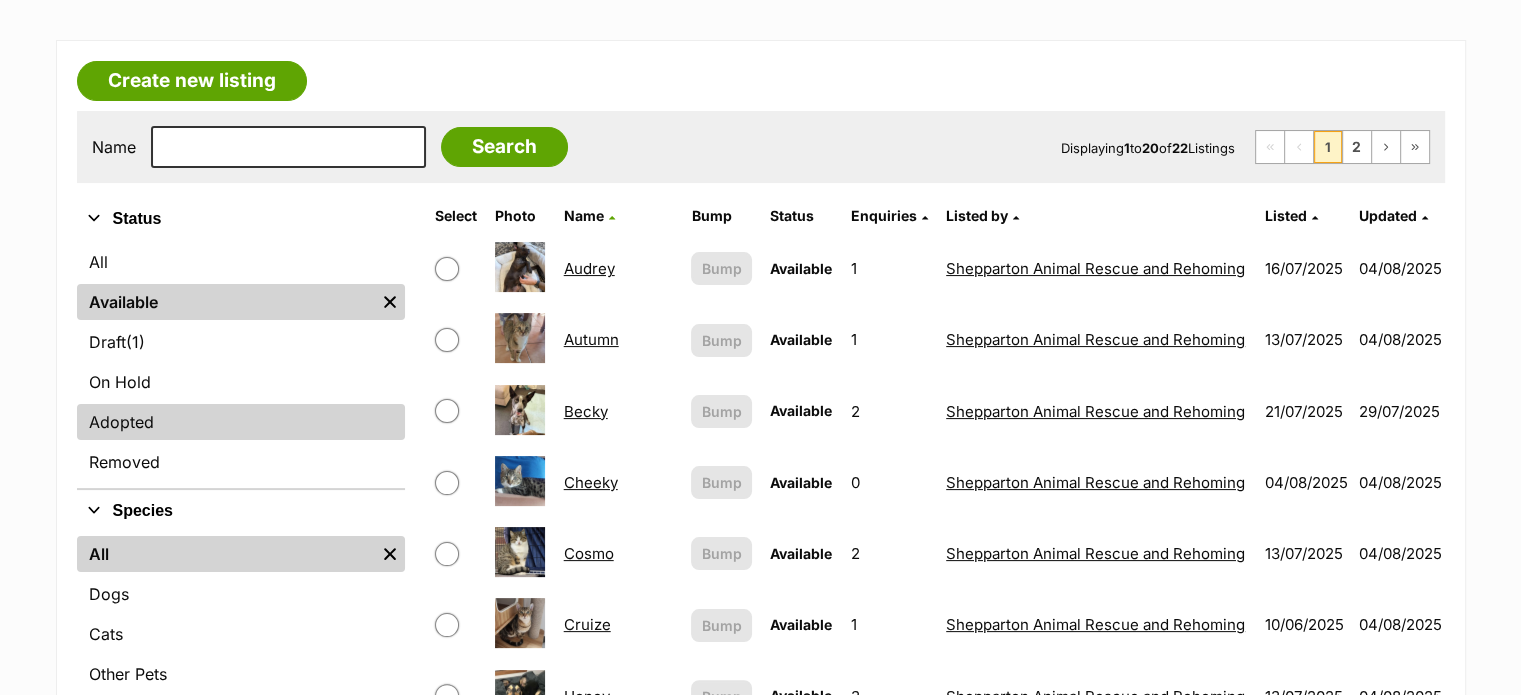 click on "Adopted" at bounding box center [241, 422] 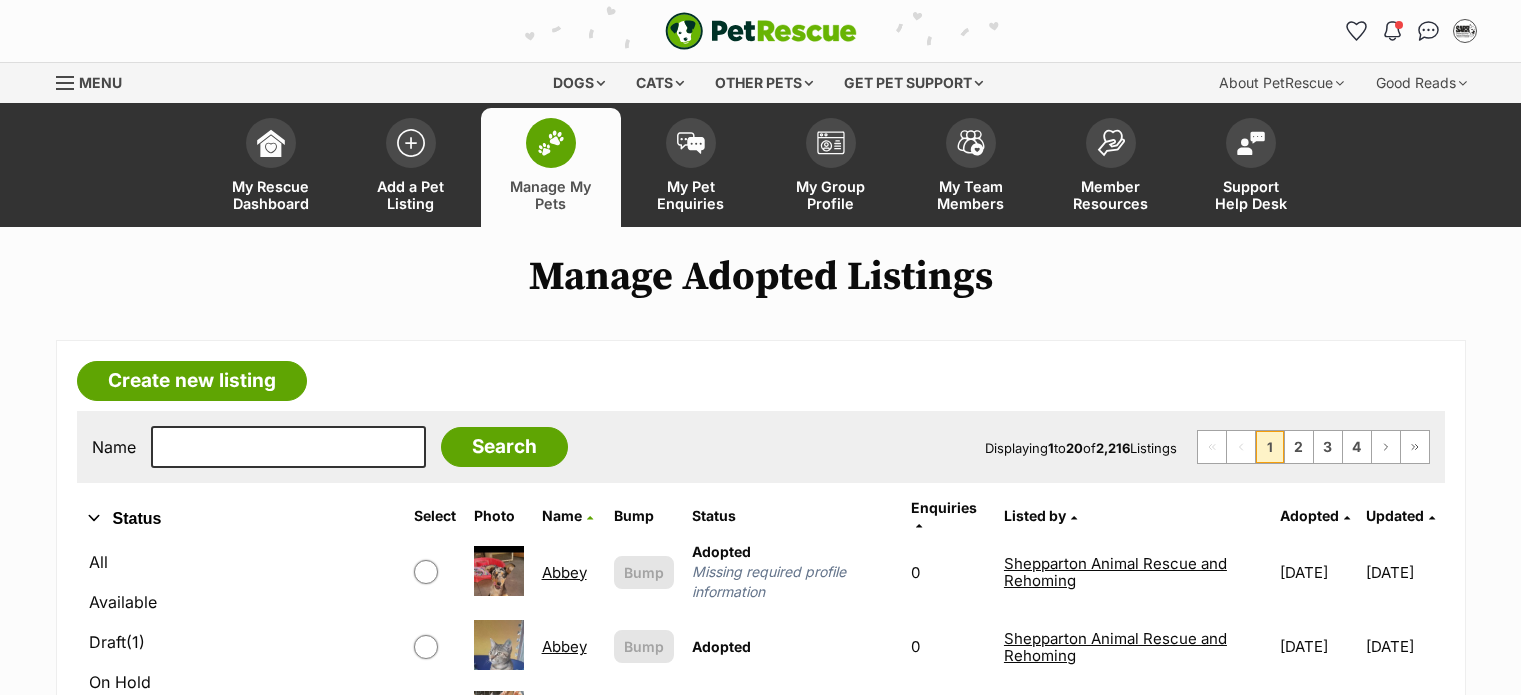 scroll, scrollTop: 0, scrollLeft: 0, axis: both 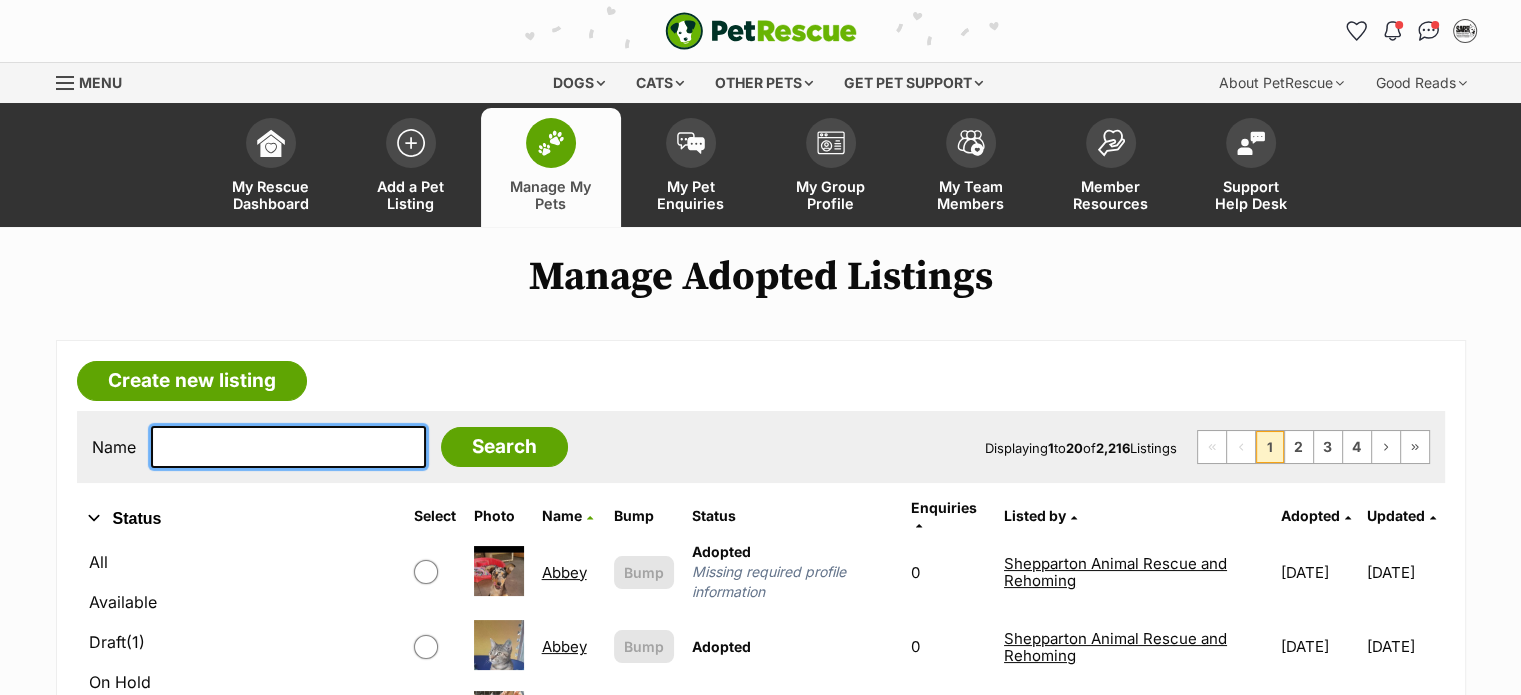 click at bounding box center [288, 447] 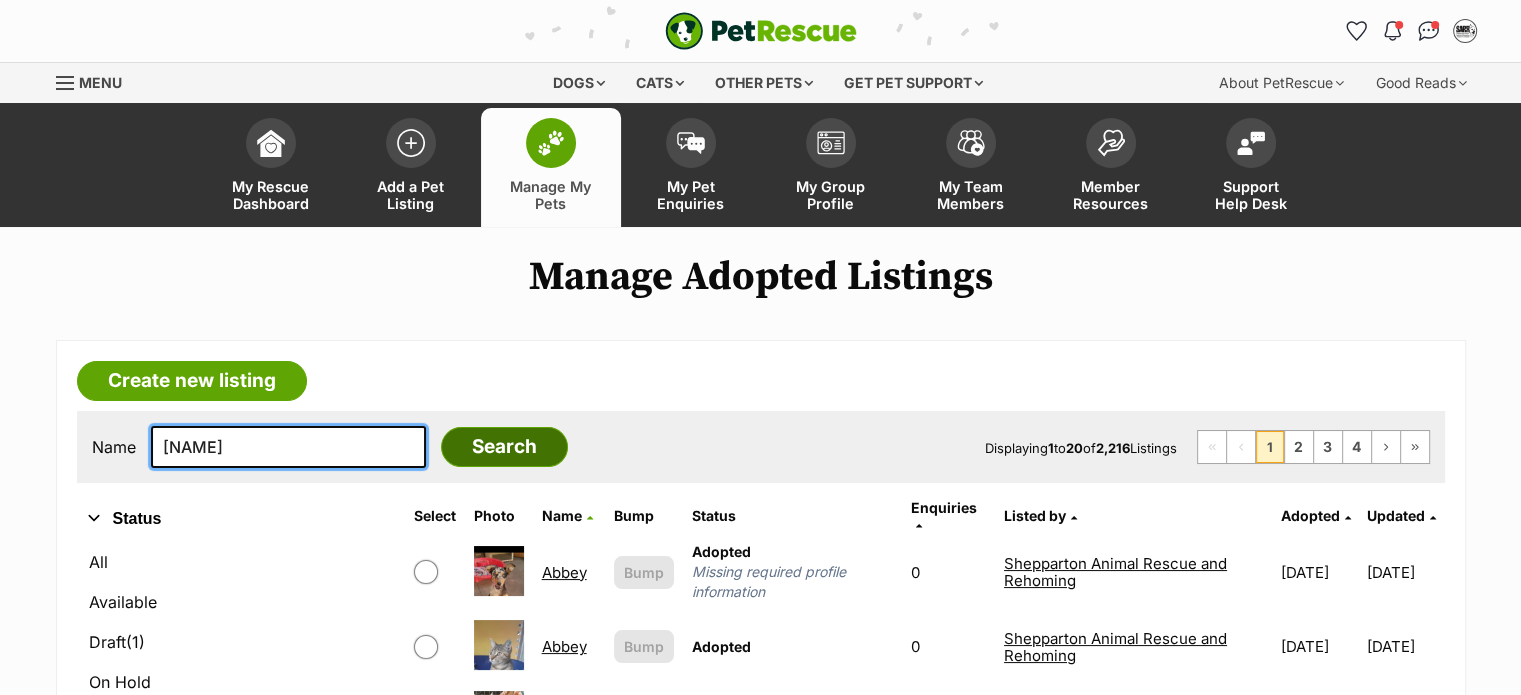 type on "sid" 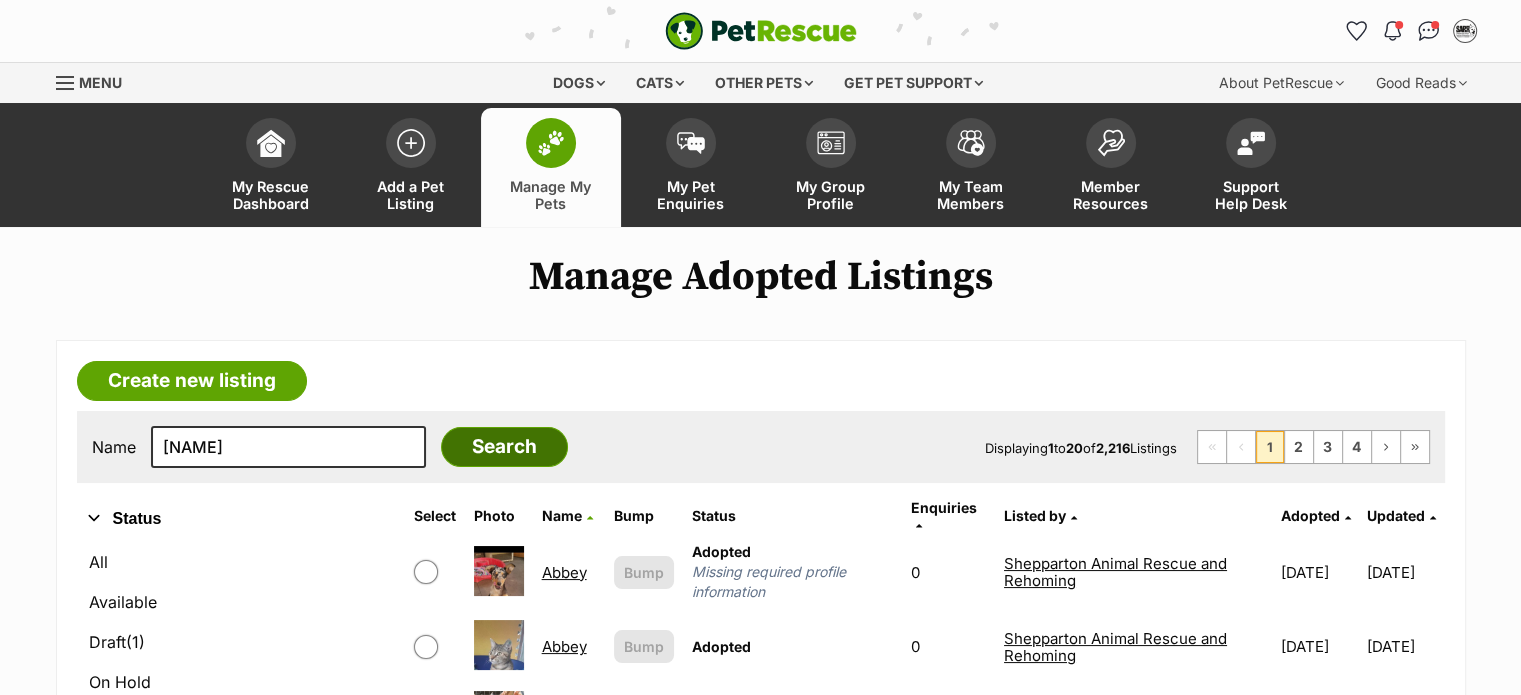 click on "Search" at bounding box center (504, 447) 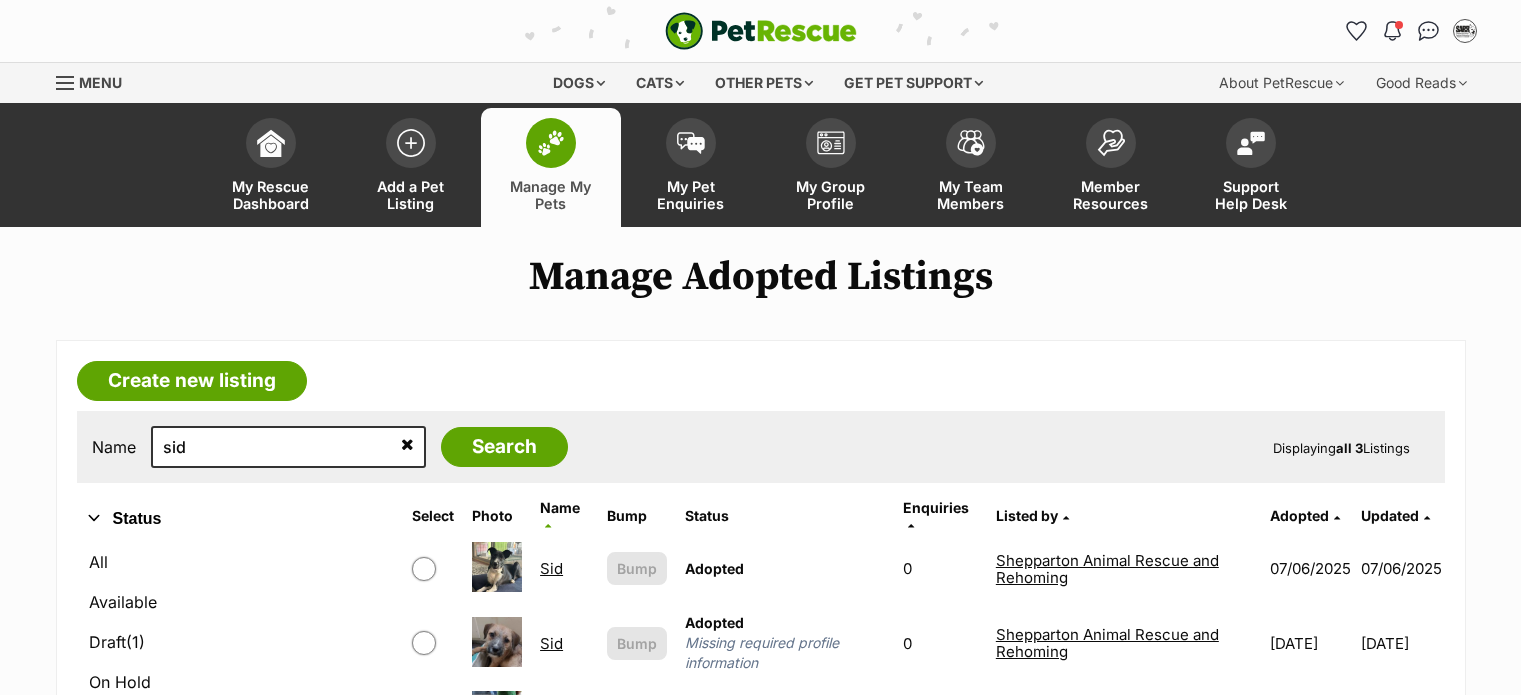 scroll, scrollTop: 0, scrollLeft: 0, axis: both 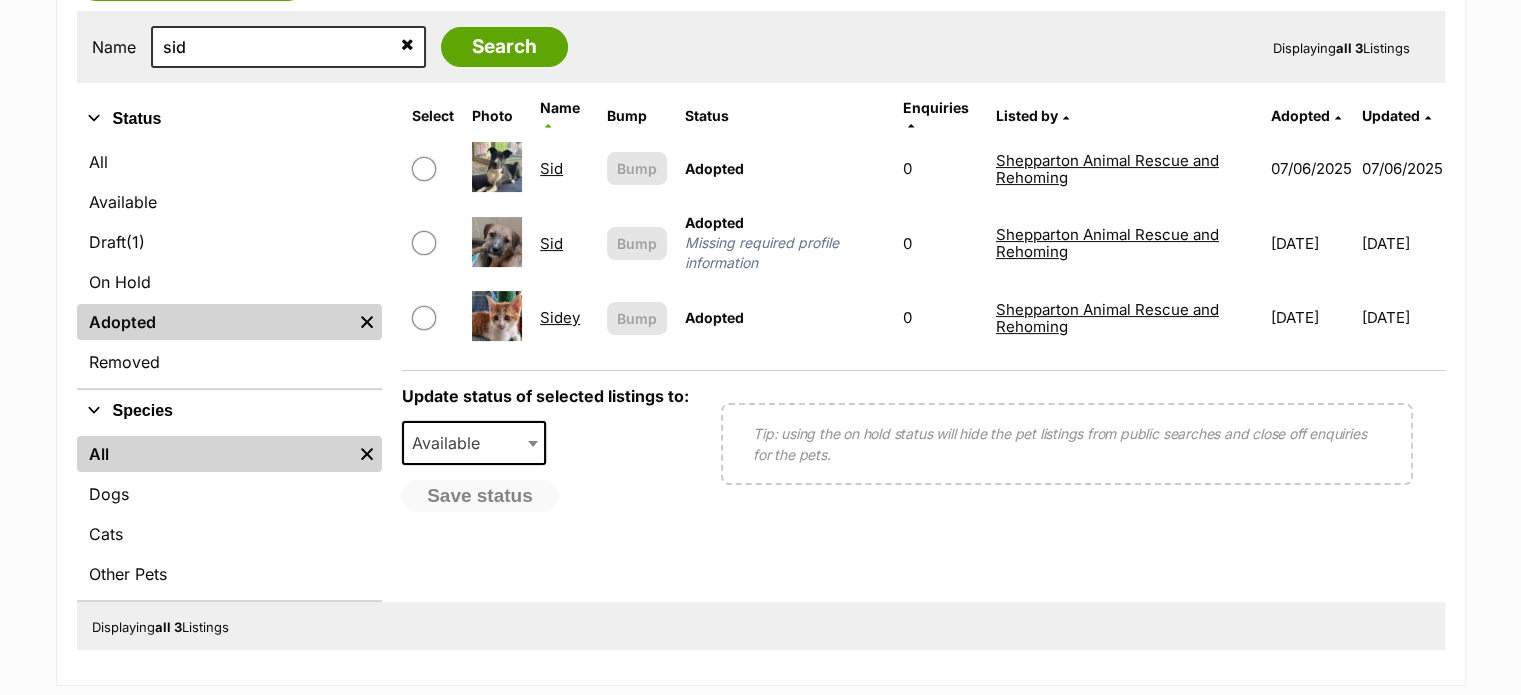 click on "Sid" at bounding box center (551, 168) 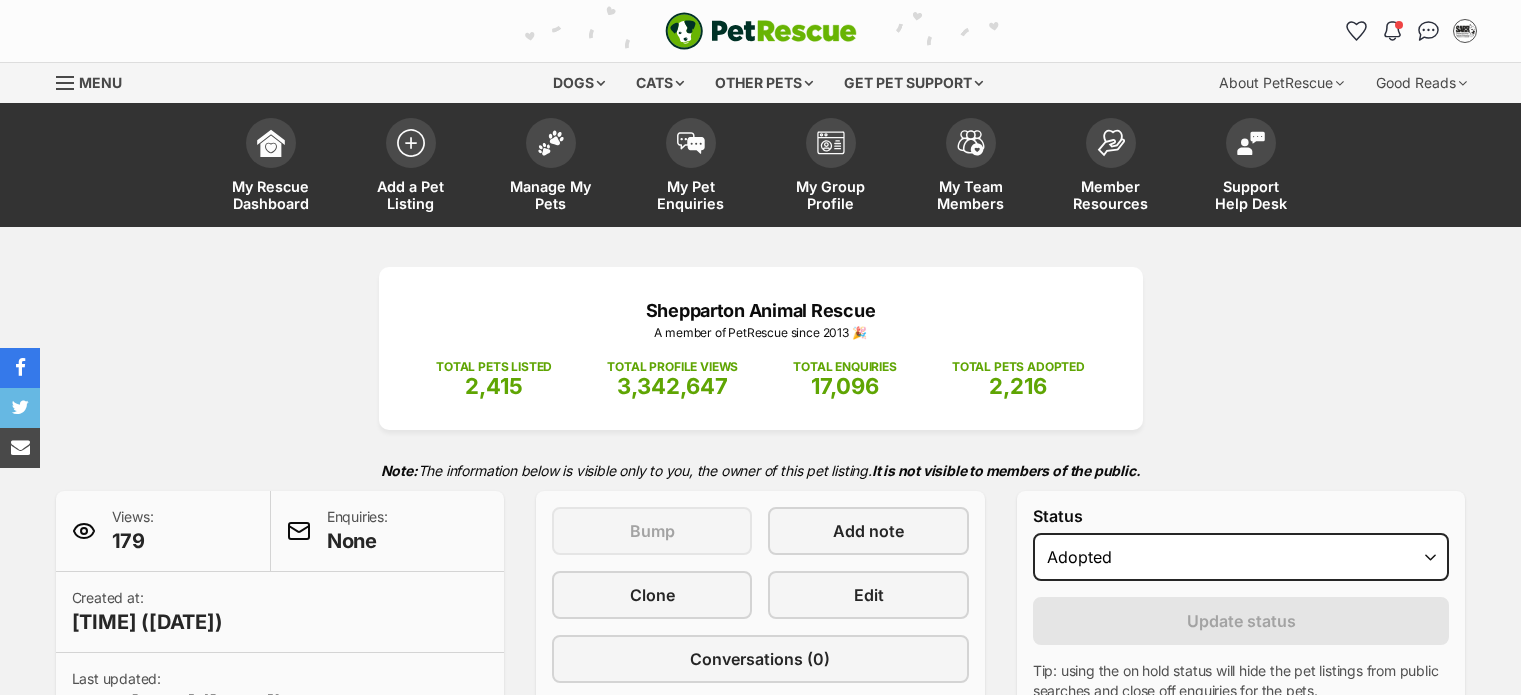 scroll, scrollTop: 0, scrollLeft: 0, axis: both 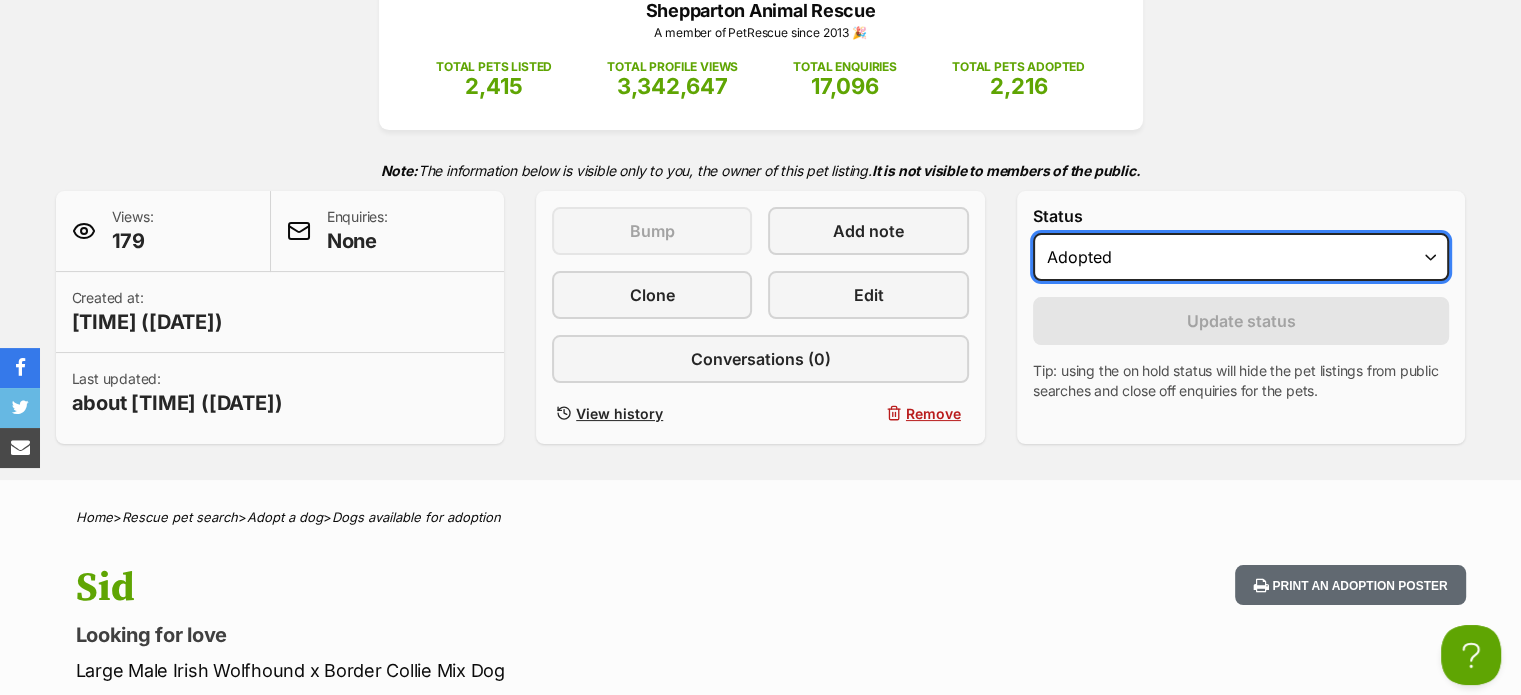 click on "Draft
Available
On hold
Adopted" at bounding box center (1241, 257) 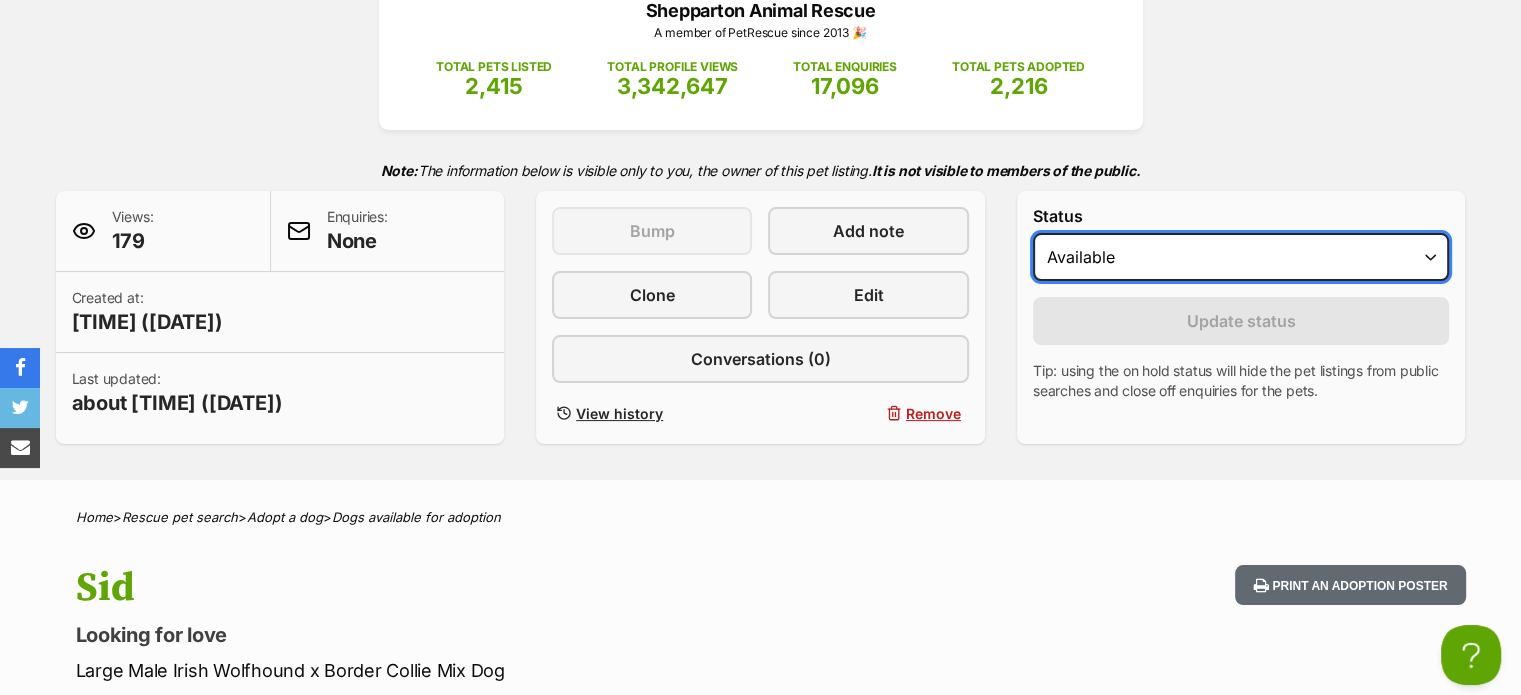 click on "Draft
Available
On hold
Adopted" at bounding box center (1241, 257) 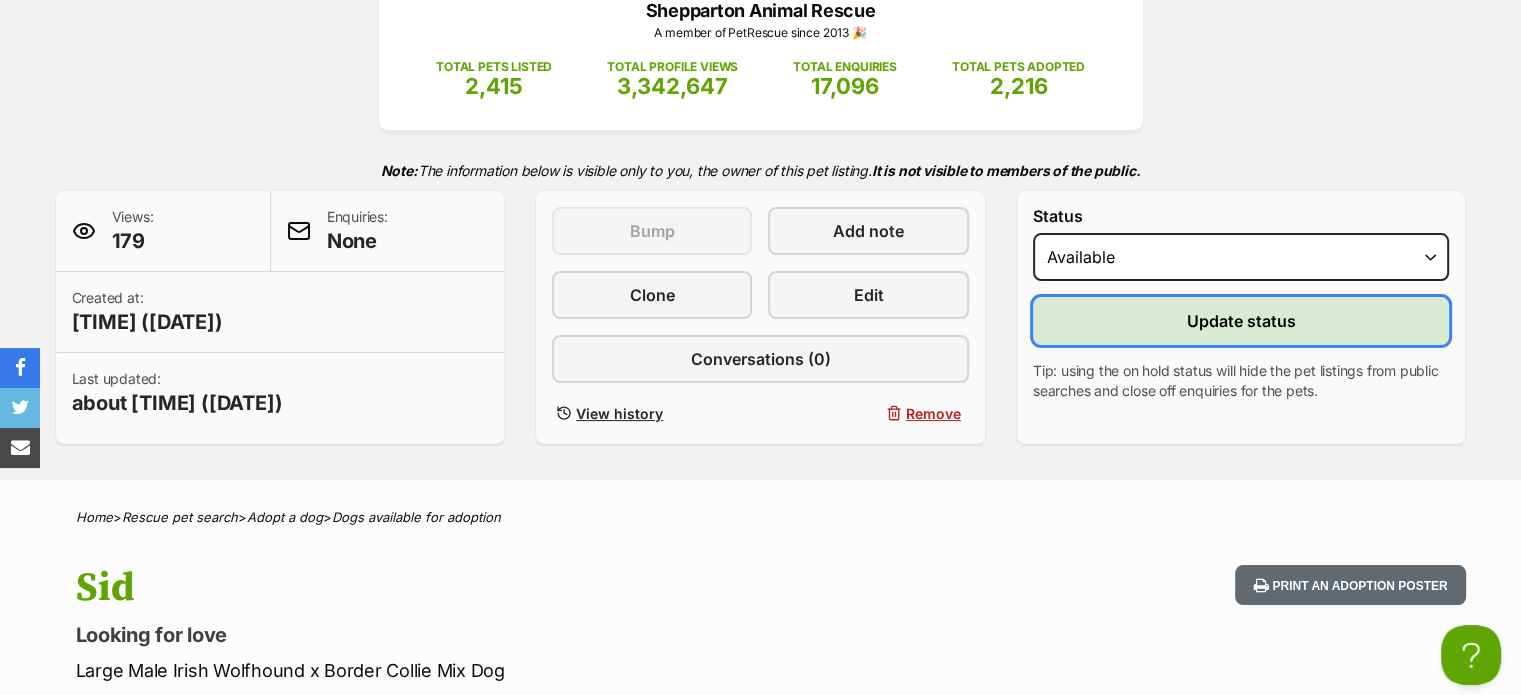 click on "Update status" at bounding box center (1241, 321) 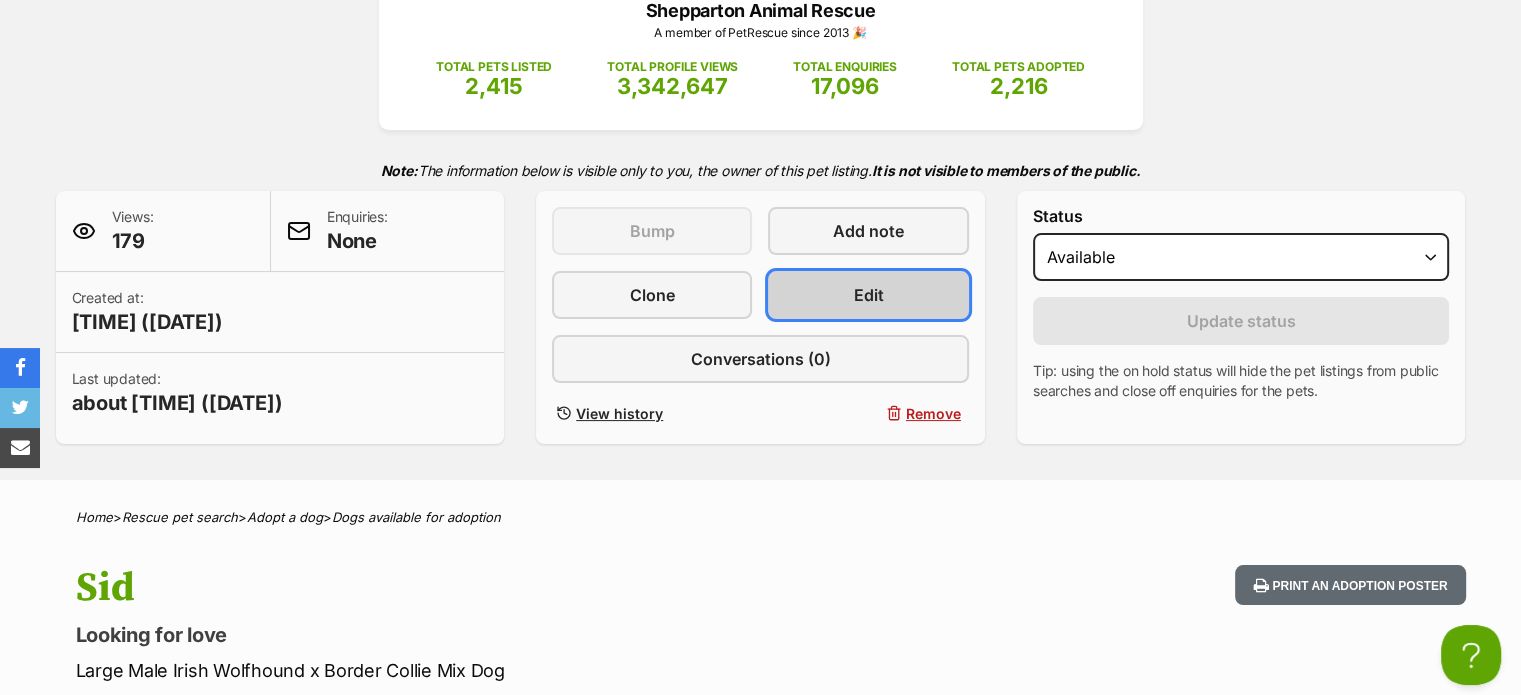 click on "Edit" at bounding box center (868, 295) 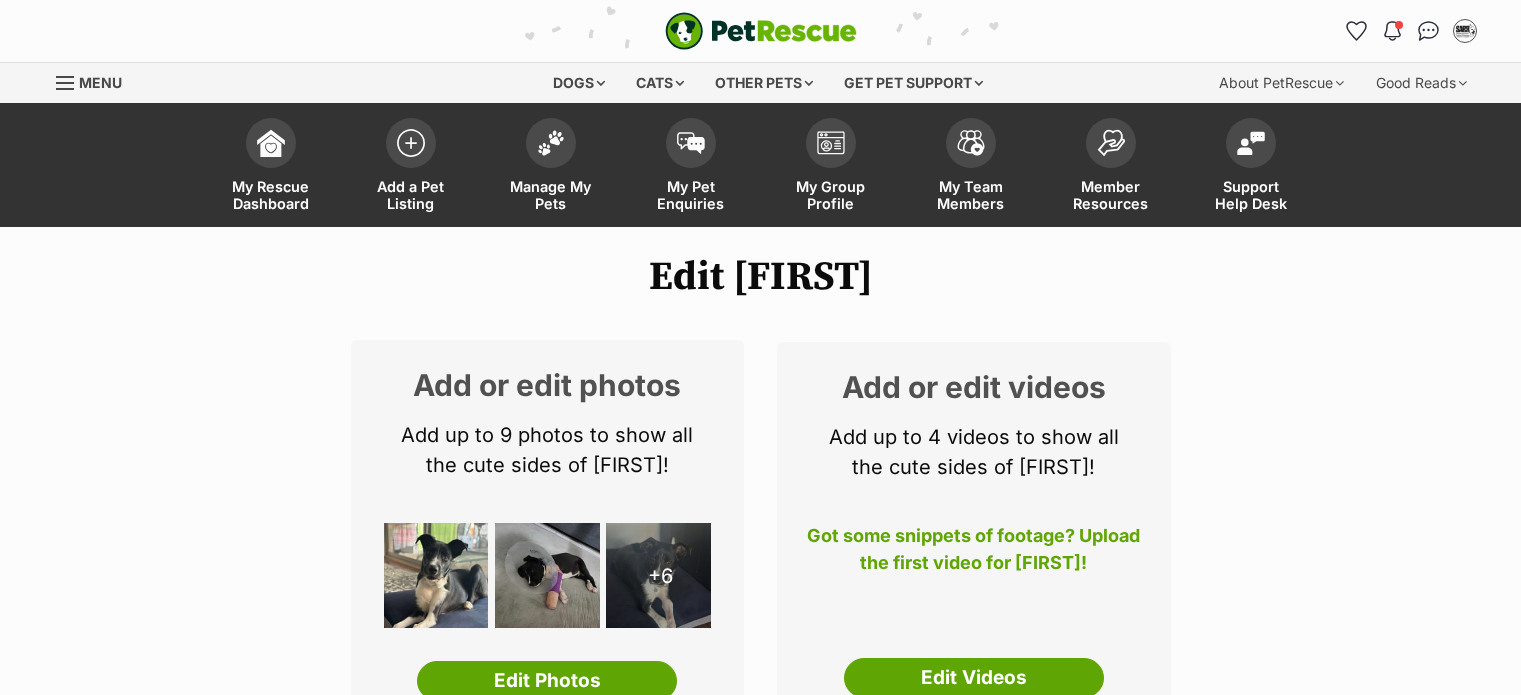 scroll, scrollTop: 0, scrollLeft: 0, axis: both 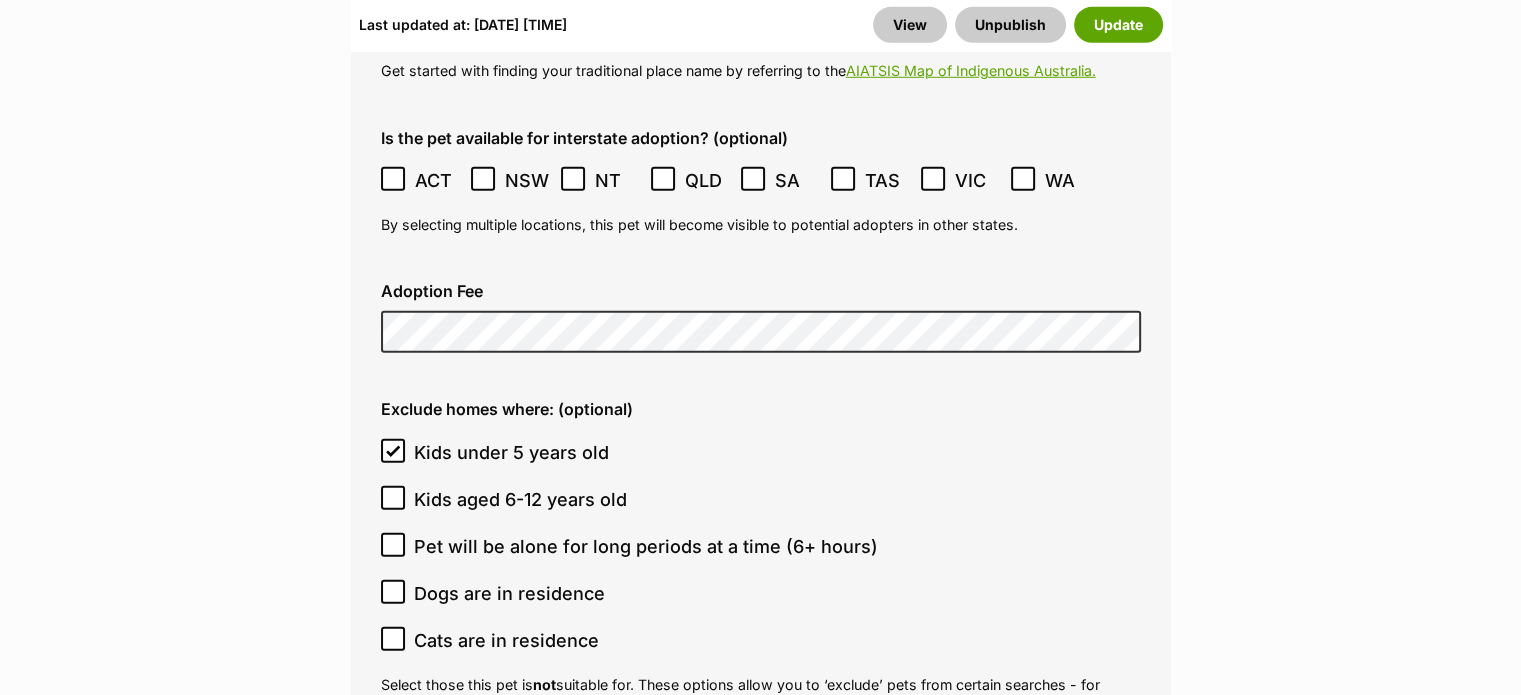 click on "Add or edit photos
Add up to 9 photos to show all
the cute sides of Sid!
+6
Edit Photos
Add or edit videos
Add up to 4 videos to show all
the cute sides of Sid!
Got some snippets of footage? Upload the first video for Sid!
Edit Videos
Listing owner Choose an owner Shepparton Animal Rescue And Rehoming
The owner of the pet listing is able to edit the listing and manage enquiries with potential adopters. Note:
Group Admins
are also able to edit this pet listing and manage all it's enquiries.
Any time this pet receives new enquiries or messages from potential adopters, we'll also send you an email notification. Members can opt out of receiving these emails via their
notification settings .
About This Pet Name
Henlo there, it looks like you might be using the pet name field to indicate that this pet is now on hold - we recommend updating the status to on hold from the  listing page  instead!
Species Dog" at bounding box center (761, -921) 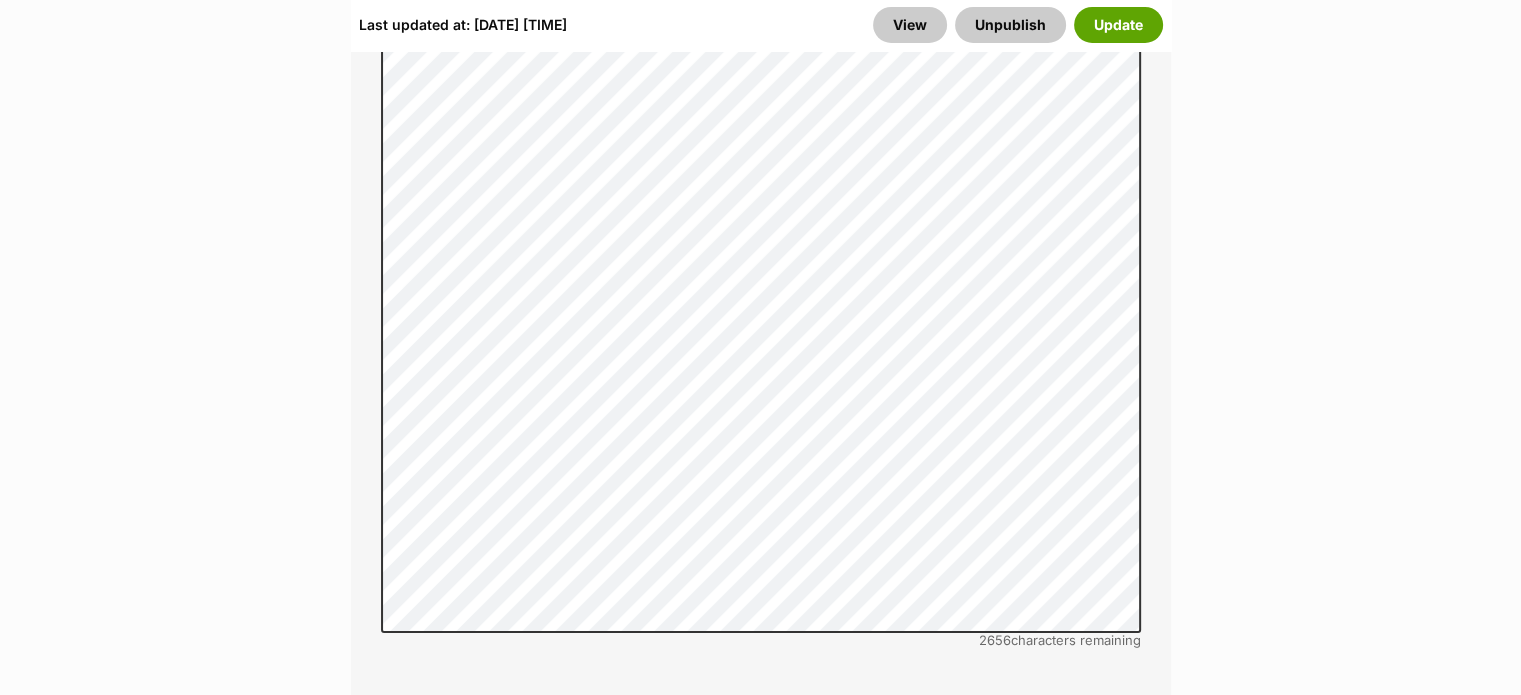 scroll, scrollTop: 7200, scrollLeft: 0, axis: vertical 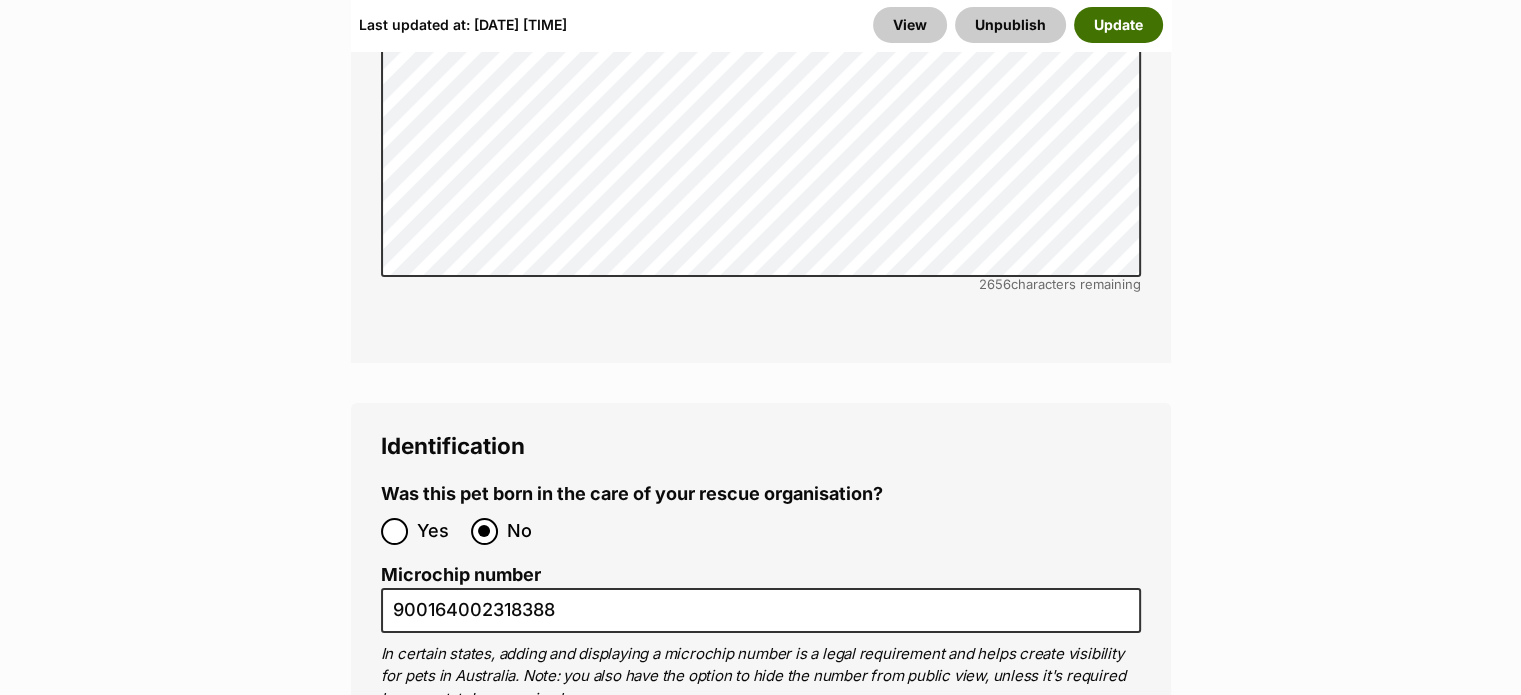 click on "Update" at bounding box center (1118, 25) 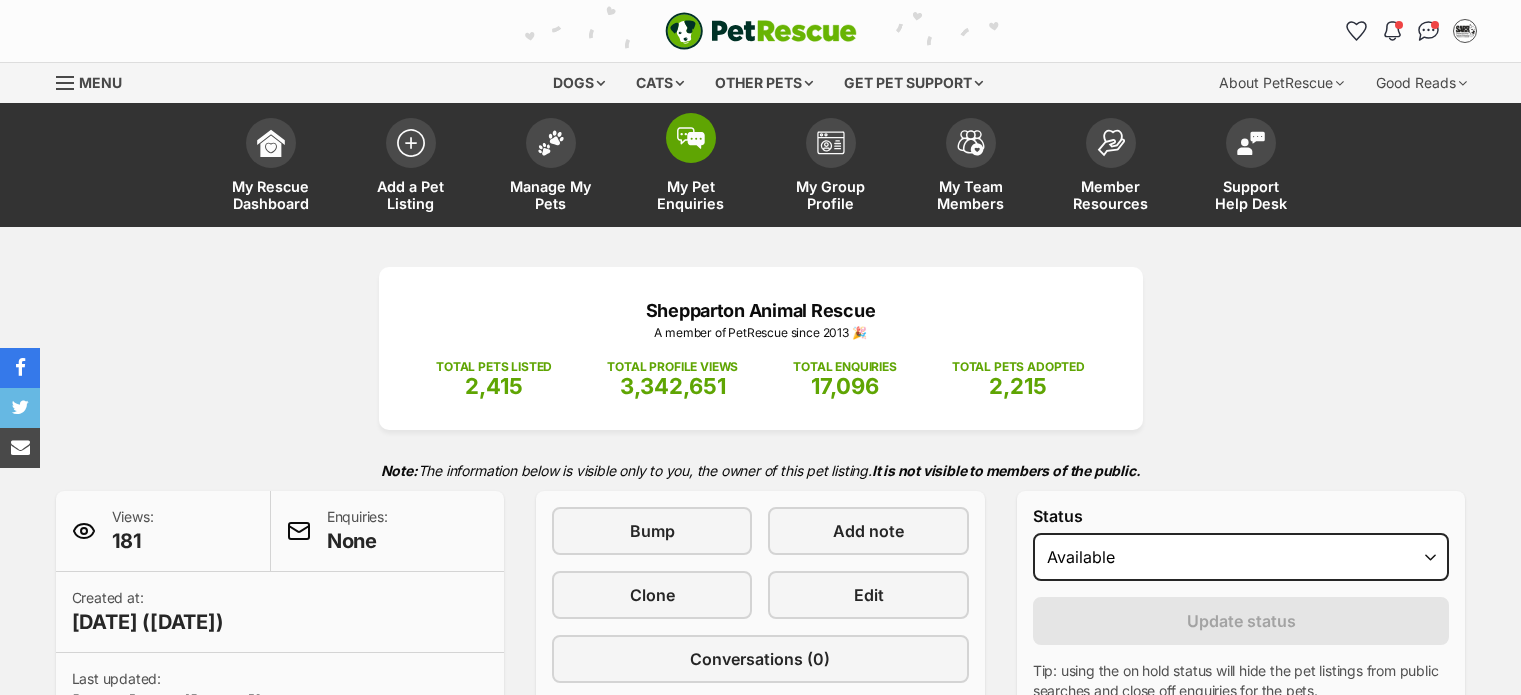 scroll, scrollTop: 0, scrollLeft: 0, axis: both 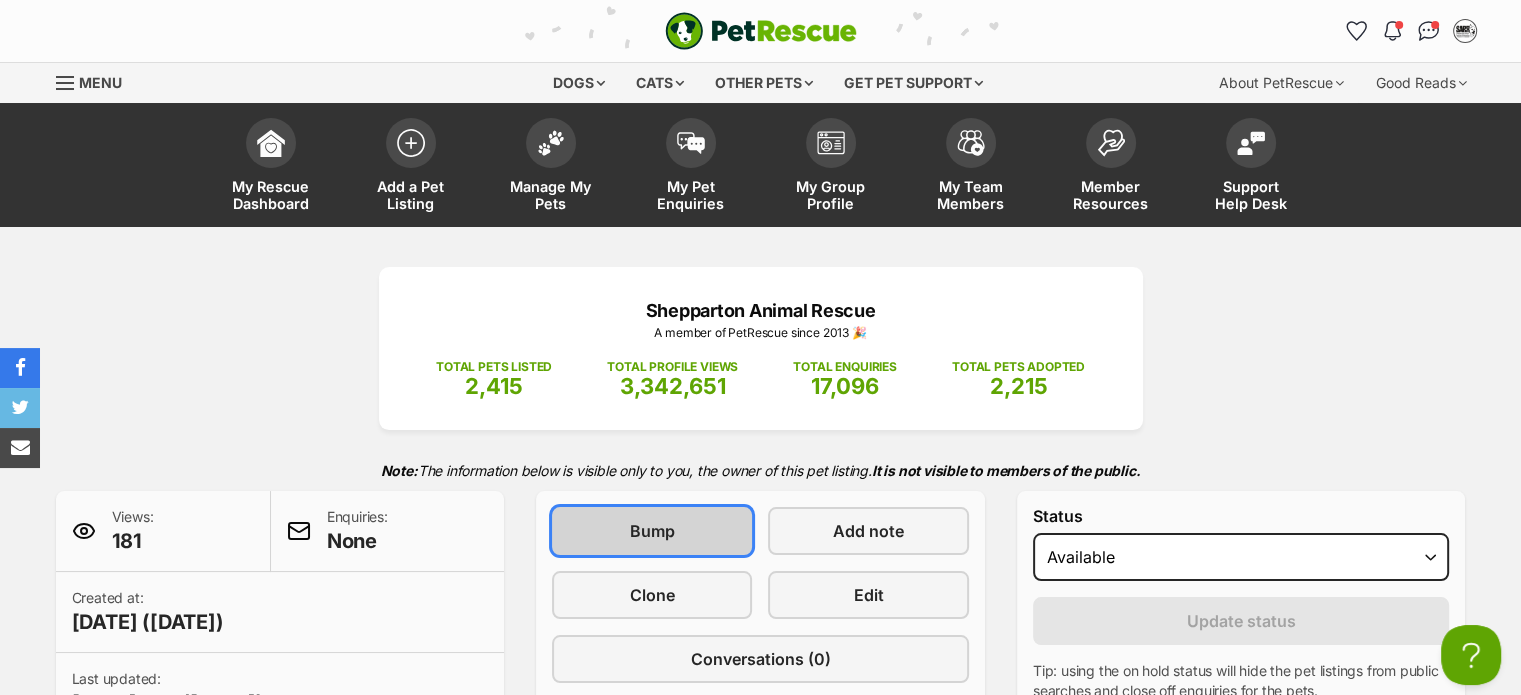 click on "Bump" at bounding box center (652, 531) 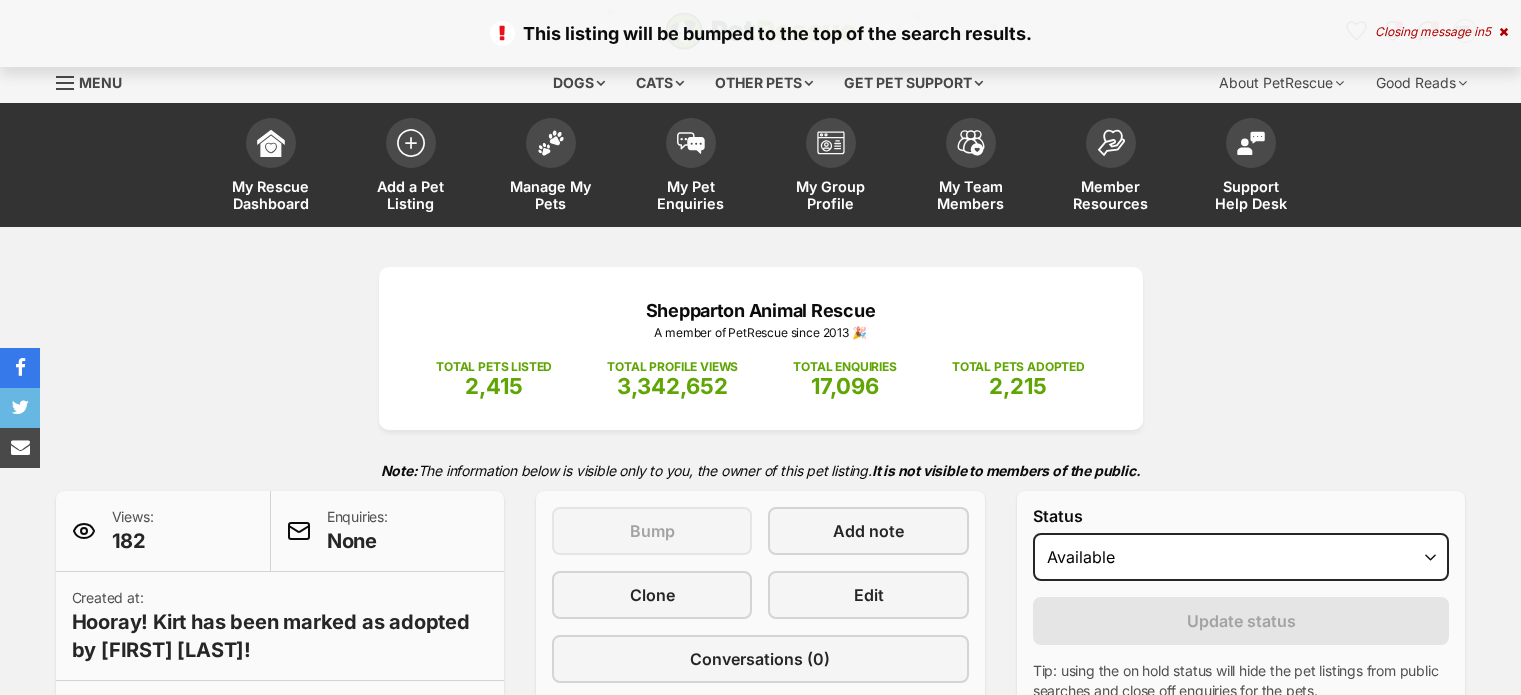 scroll, scrollTop: 0, scrollLeft: 0, axis: both 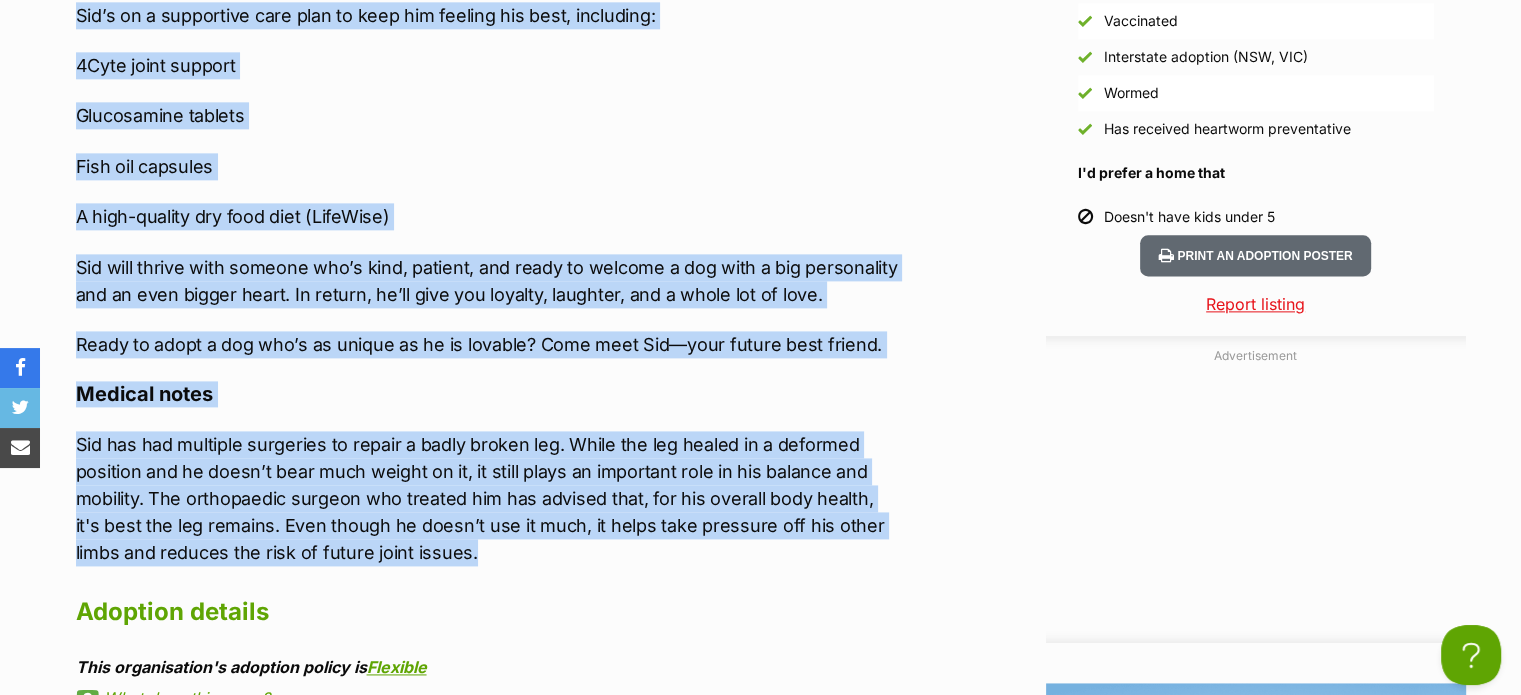 drag, startPoint x: 72, startPoint y: 186, endPoint x: 449, endPoint y: 513, distance: 499.0571 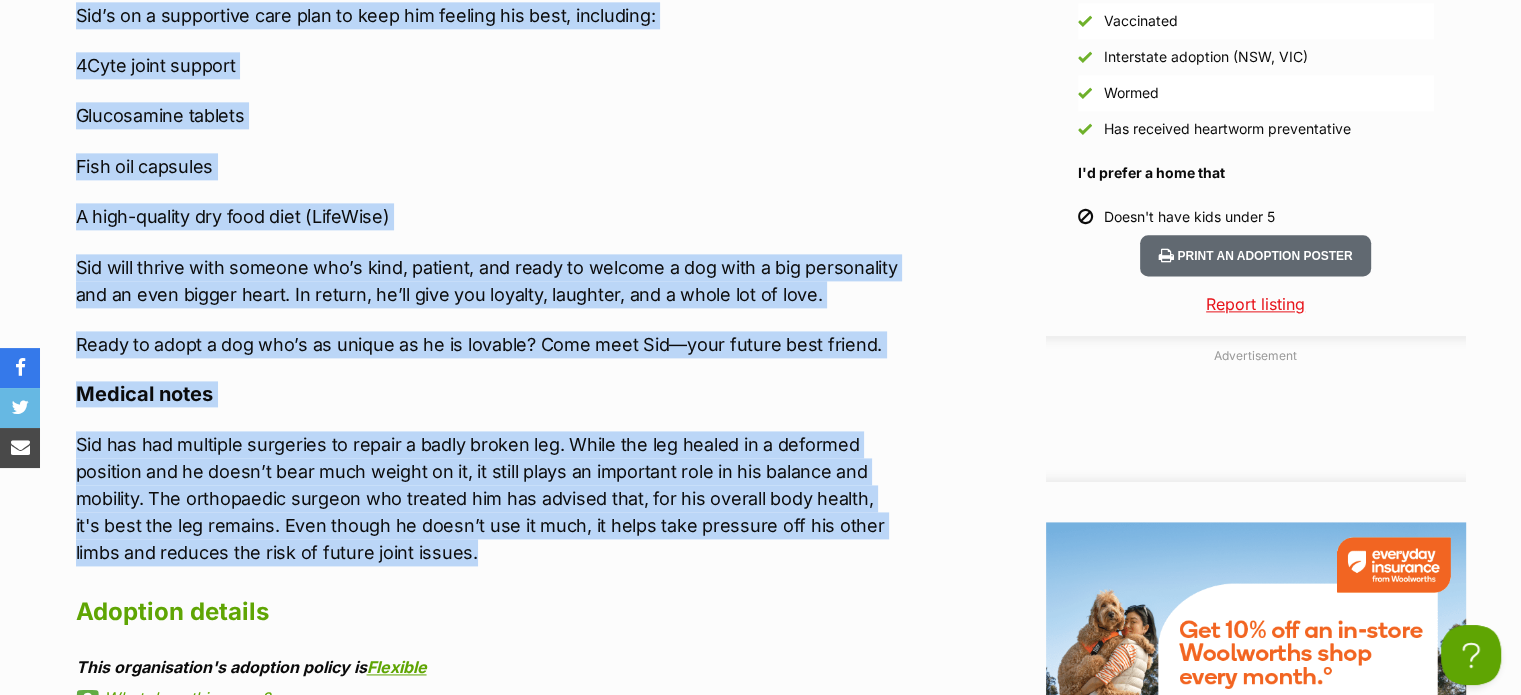 copy on "🐾 Meet Sid – Your Goofy, Gentle Giant 🐾
Looking for a loyal companion with a big heart and a silly streak? Meet Sid, a handsome Border Collie x Staghound mix with the soul of a couch potato and the heart of a clown.
Despite his working dog genes, Sid is surprisingly laid-back. He’s happiest lounging near his people, soaking up cuddles, and making you laugh with his goofy personality. He lives for food, loves to please, and will enthusiastically try every trick in the book to figure out what you’re asking—until he nails it with that proud sparkle in his eye.
Here’s what makes Sid special:
✅ Great with kids, cats, and other dogs (though his doggie manners still need a little polishing)
✅ Fantastic on the lead—an easy, calm walking companion
✅ Happy to be left alone when needed
✅ Food motivated and eager to learn
✅ Loves affection, pats, and being part of the action
A note on Sid’s leg:
Sid has had multiple surgeries to repair a badly broken leg. While the leg healed in a deformed position and..." 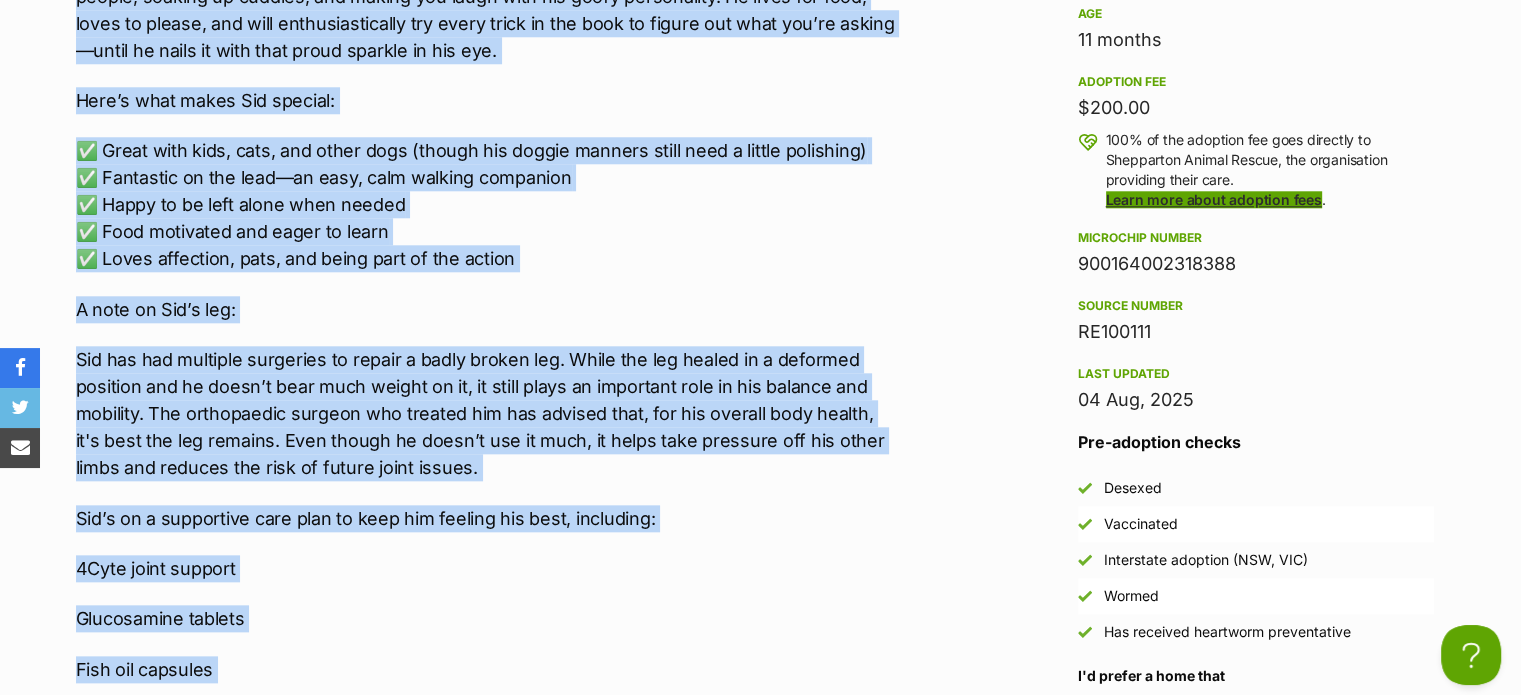 scroll, scrollTop: 2000, scrollLeft: 0, axis: vertical 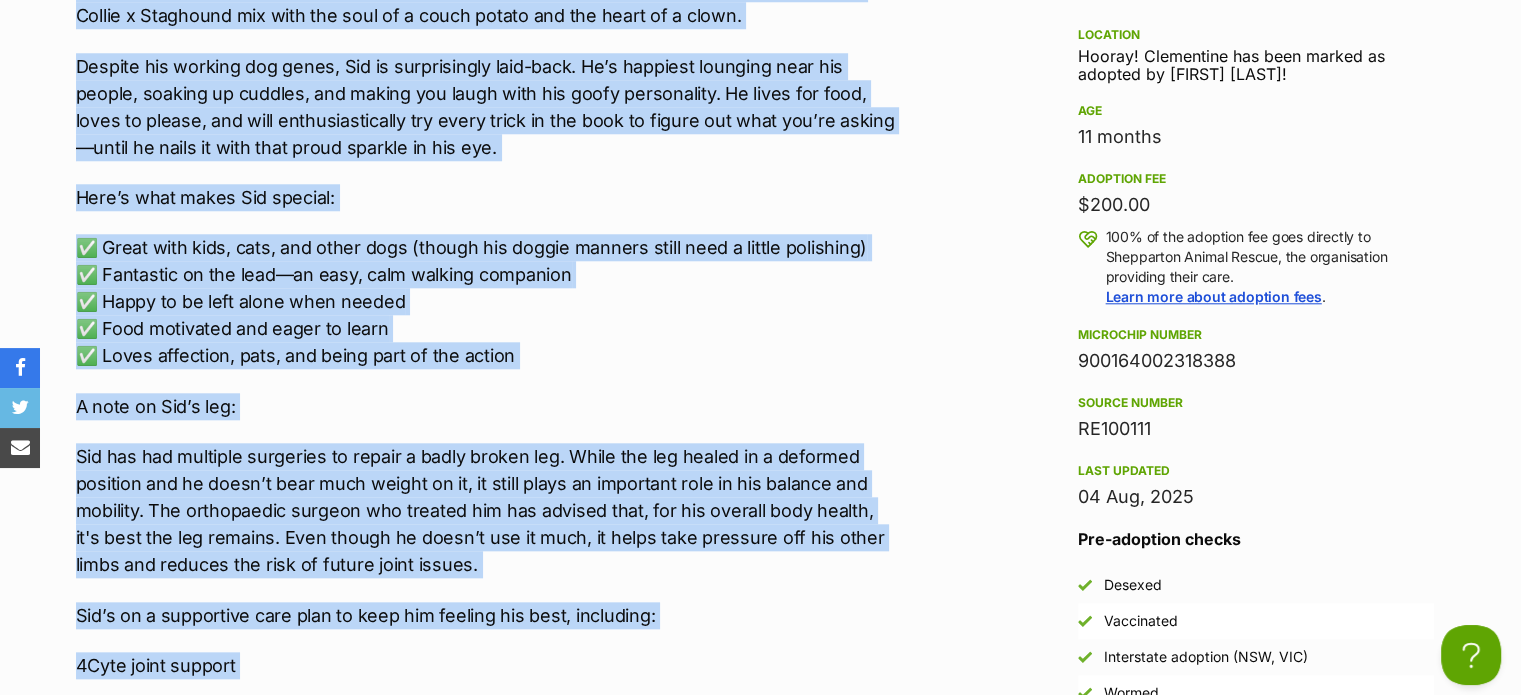 drag, startPoint x: 1257, startPoint y: 292, endPoint x: 1075, endPoint y: 308, distance: 182.70195 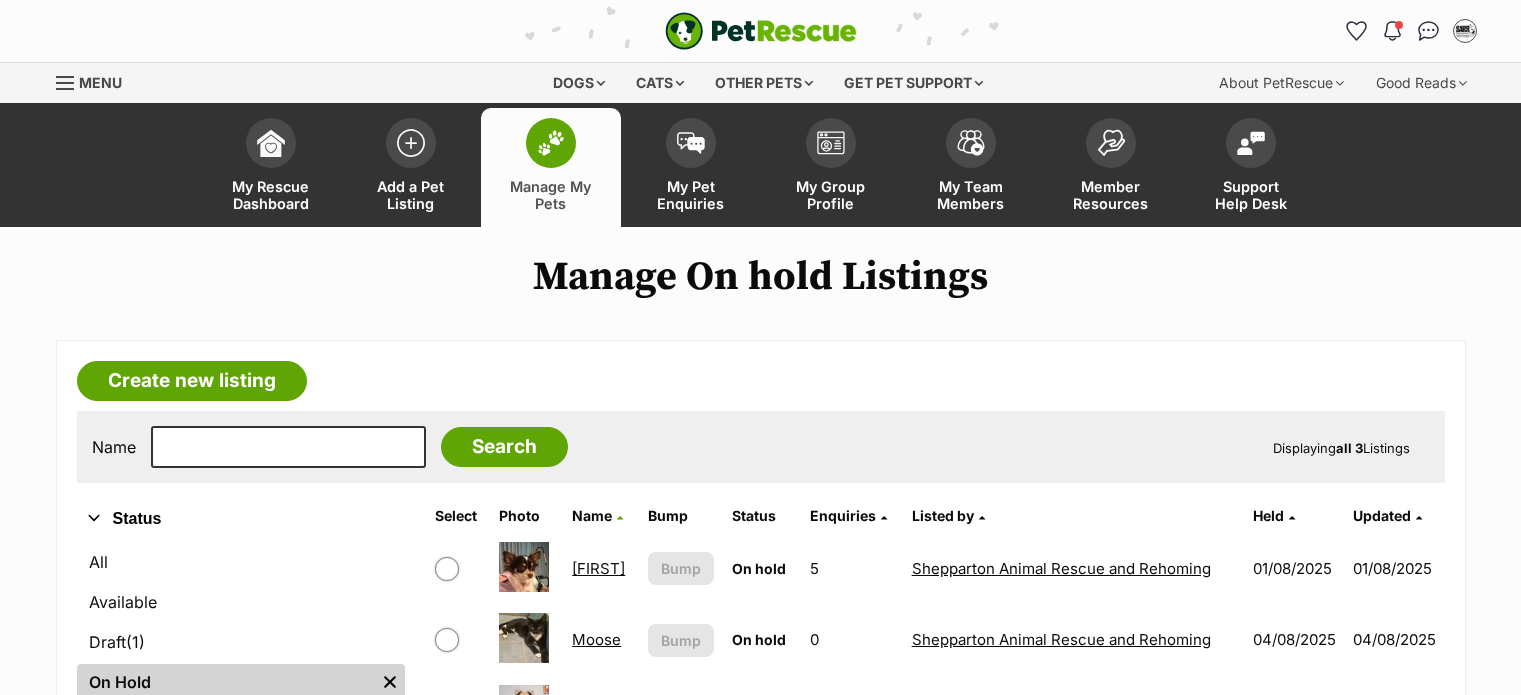 scroll, scrollTop: 0, scrollLeft: 0, axis: both 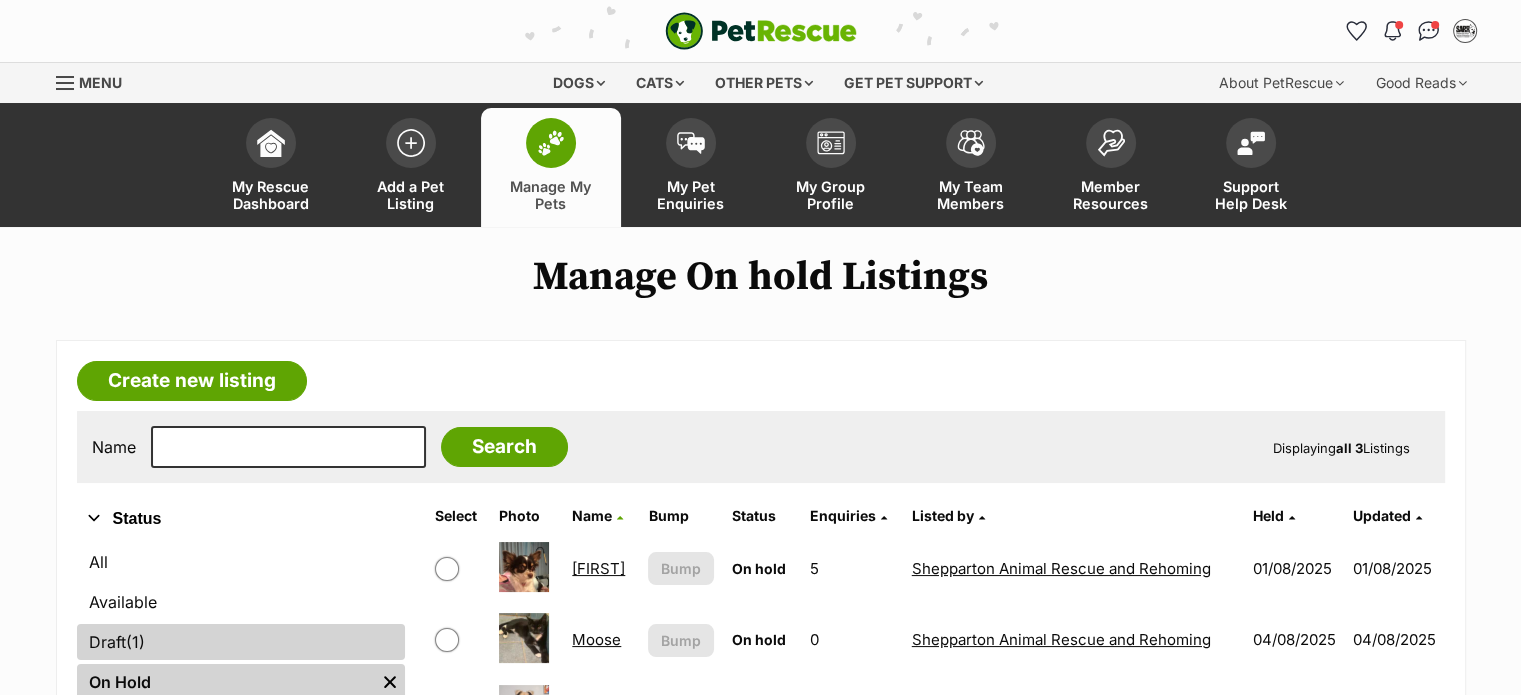 click on "Draft
(1)
Items" at bounding box center (241, 642) 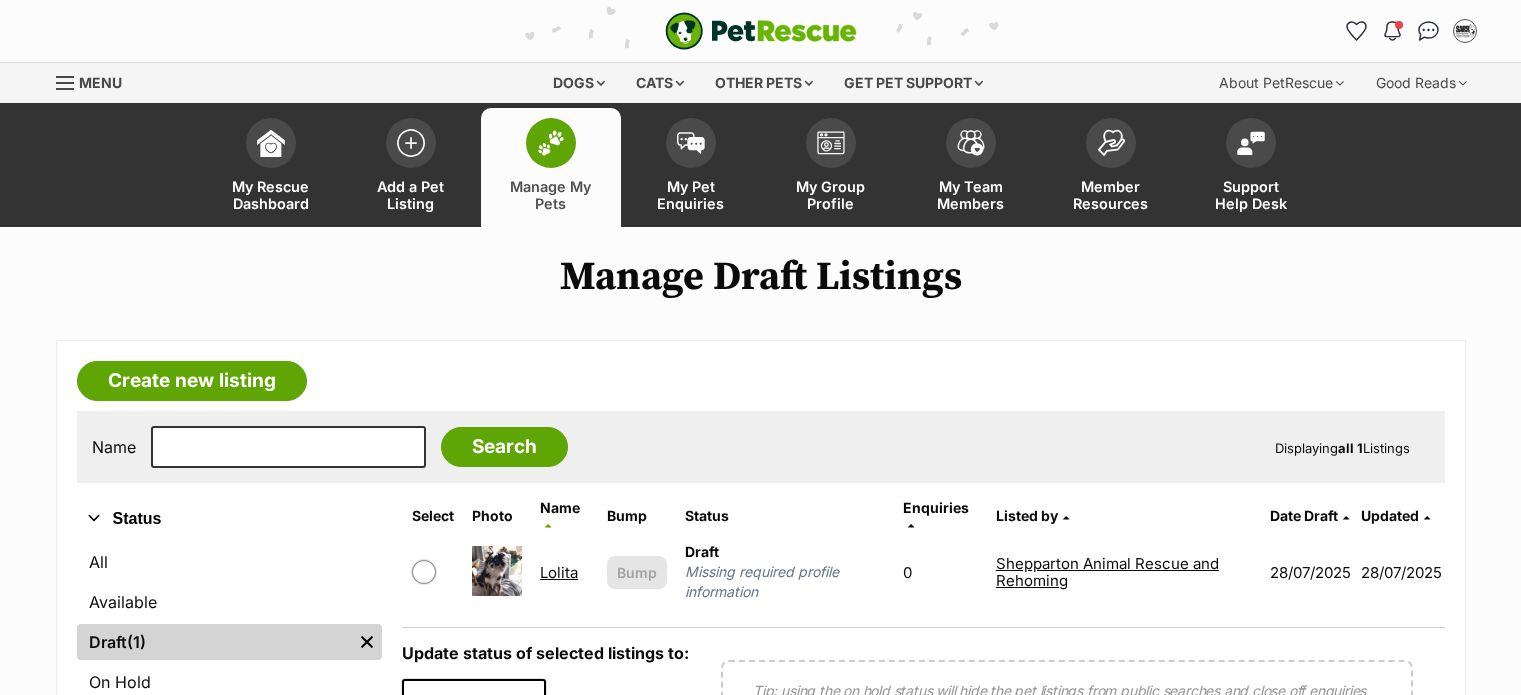 scroll, scrollTop: 1, scrollLeft: 0, axis: vertical 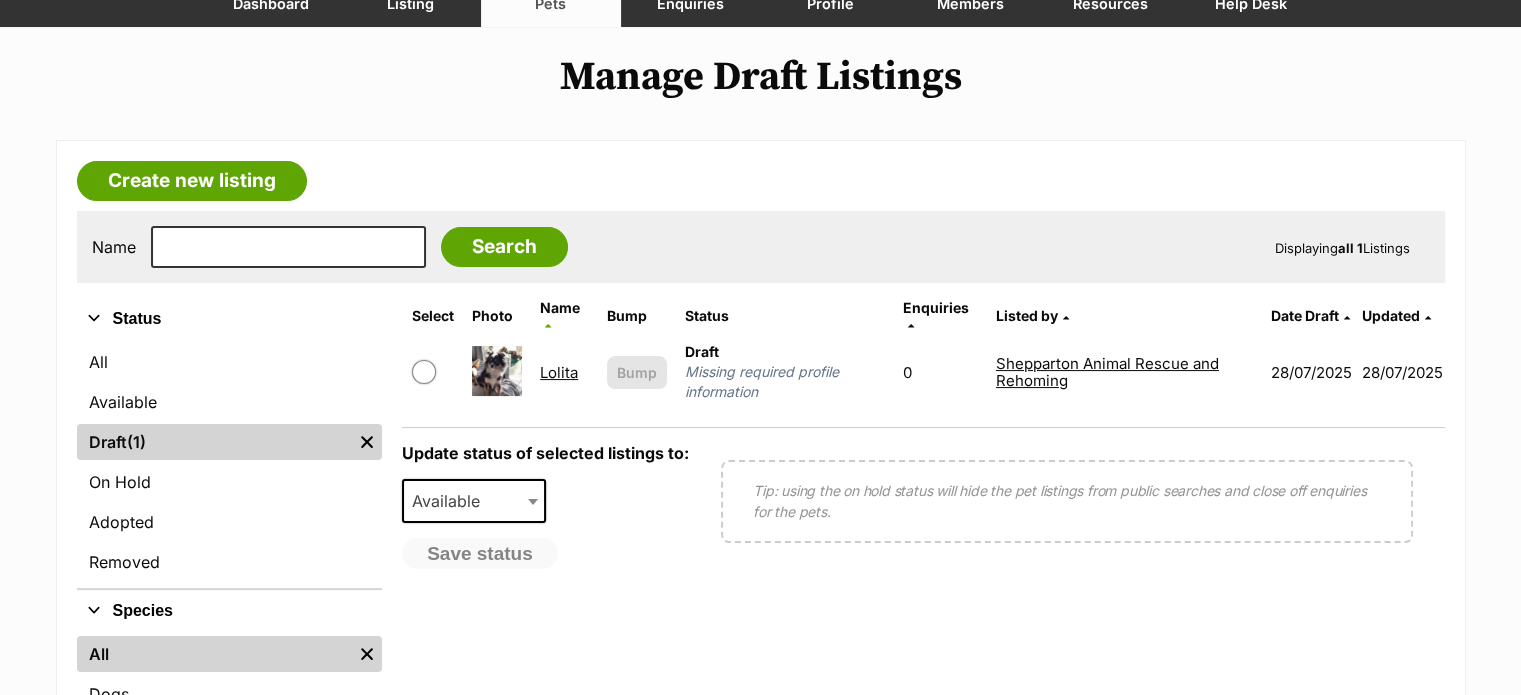 click on "Lolita" at bounding box center [559, 372] 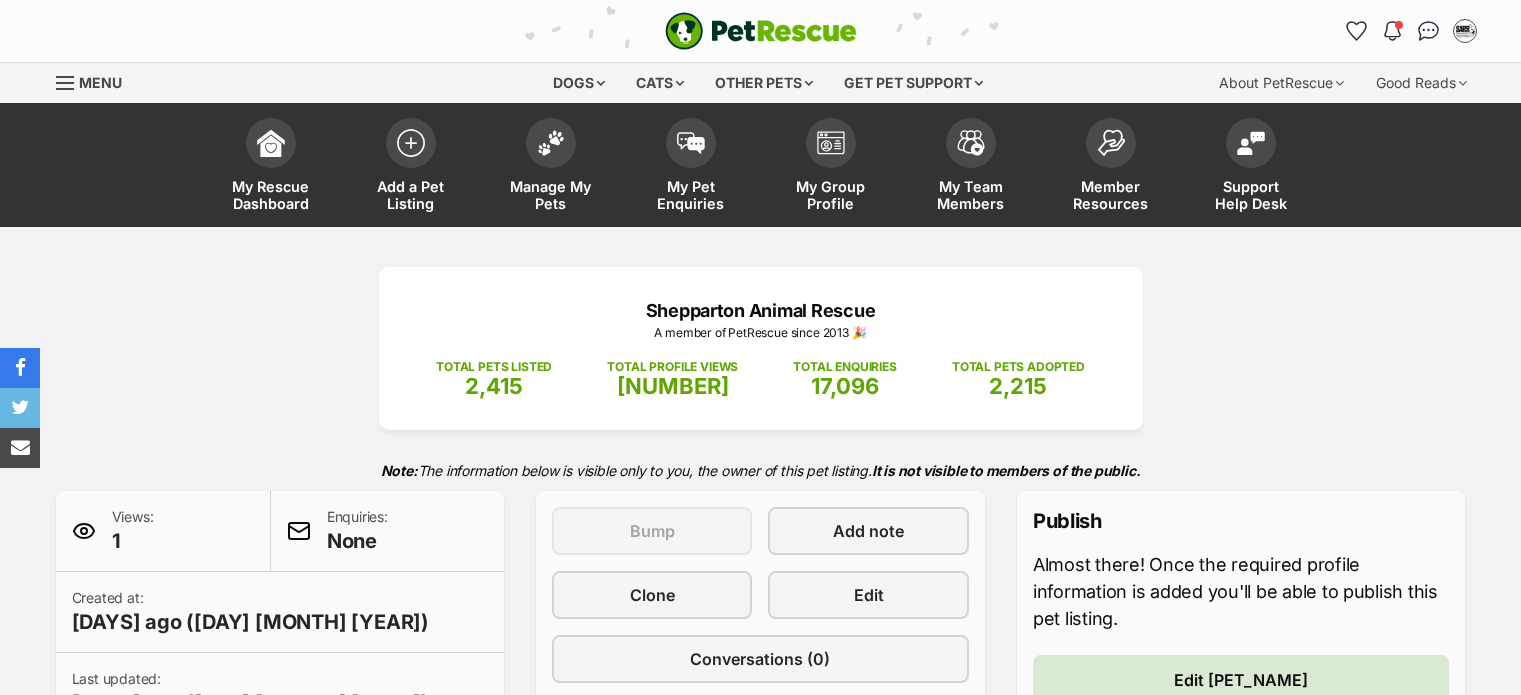 scroll, scrollTop: 0, scrollLeft: 0, axis: both 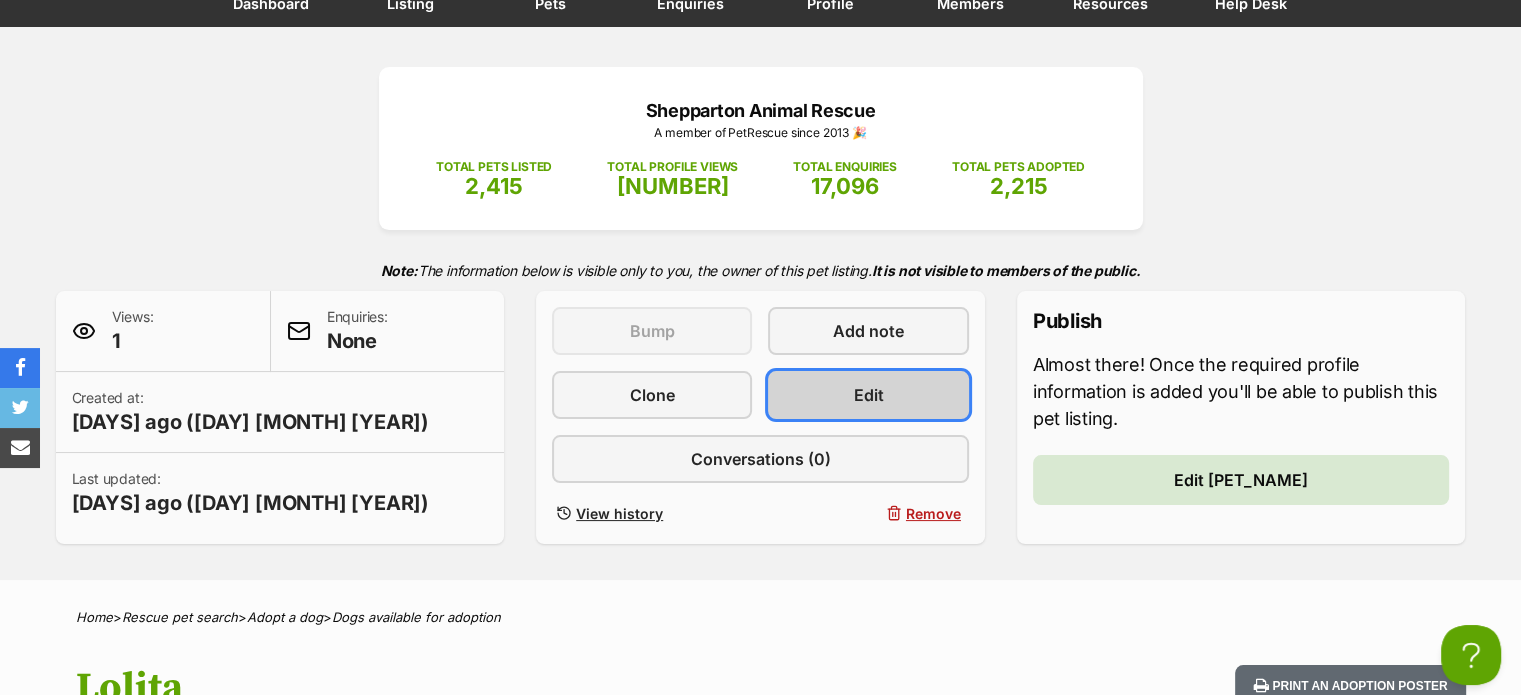 click on "Edit" at bounding box center [869, 395] 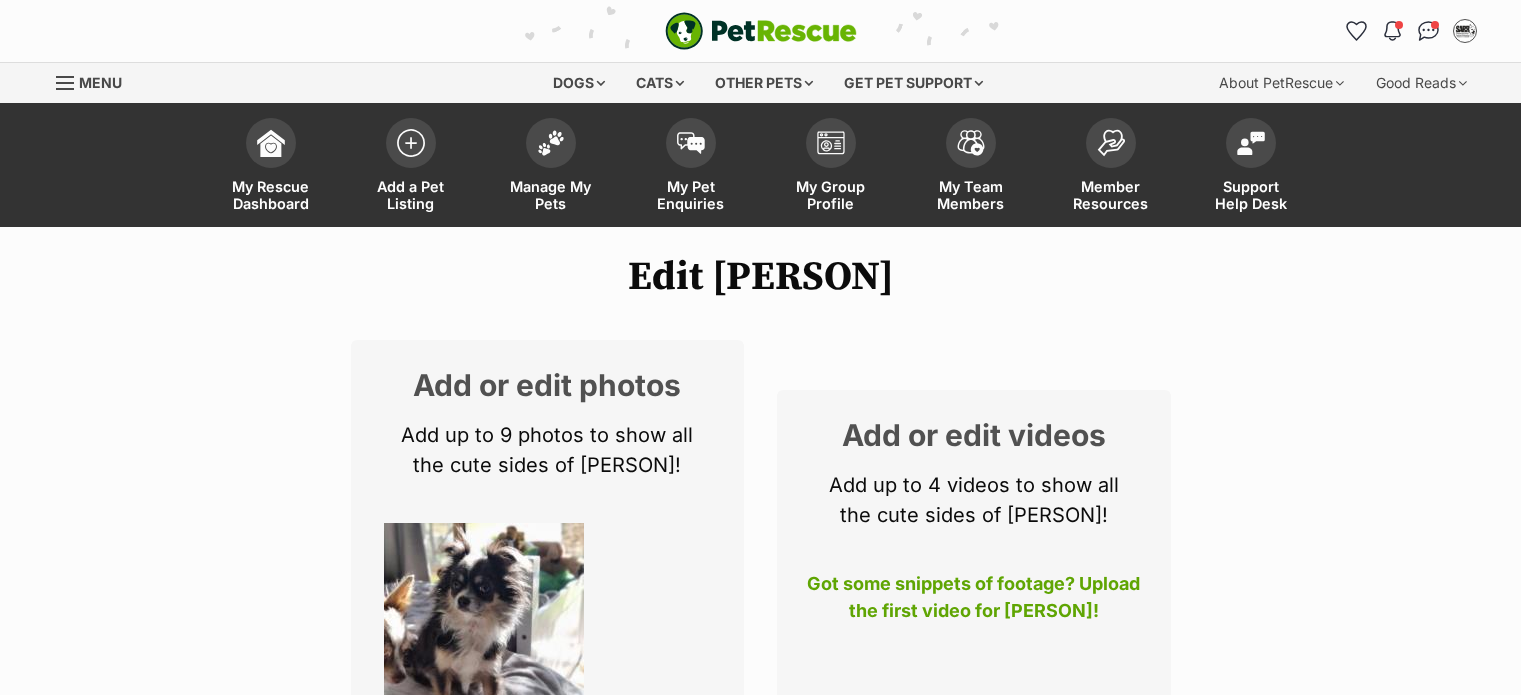 scroll, scrollTop: 500, scrollLeft: 0, axis: vertical 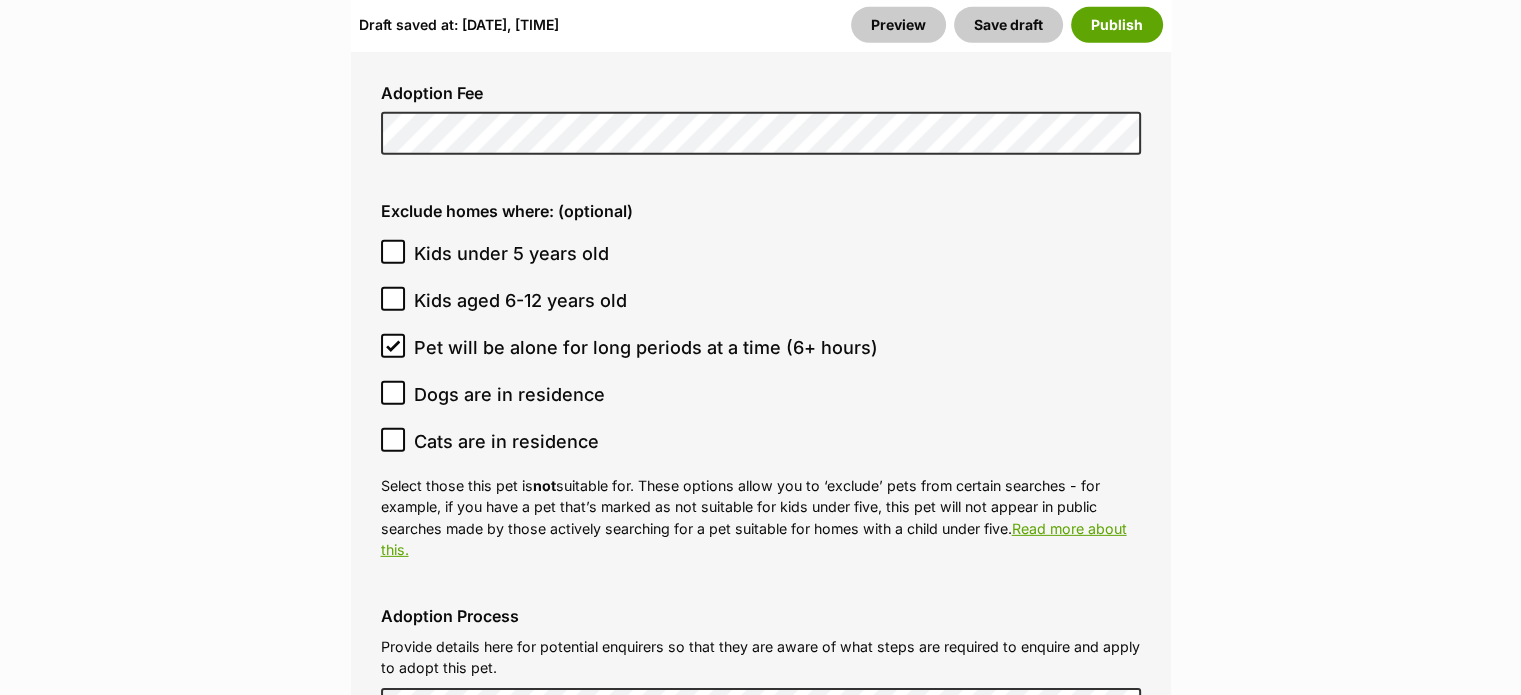 click 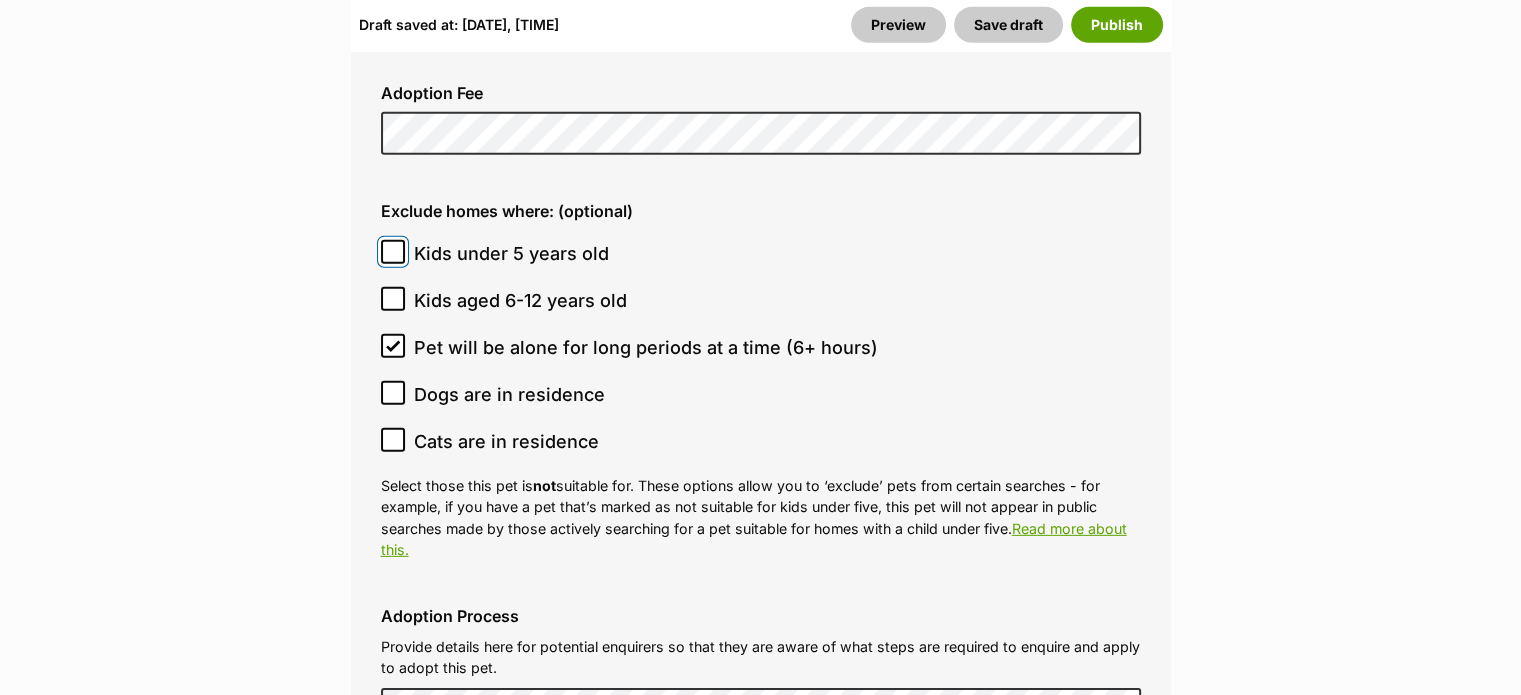 click on "Kids under 5 years old" at bounding box center (393, 252) 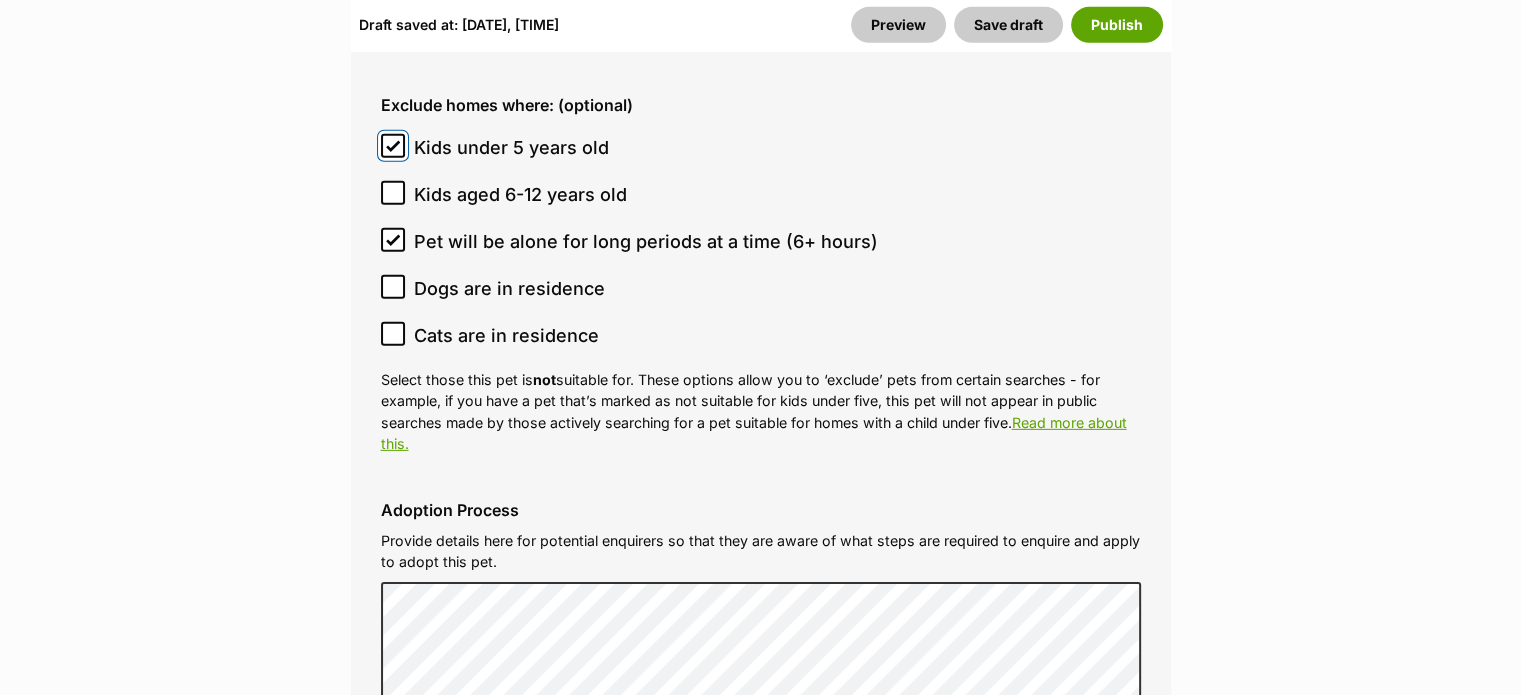 scroll, scrollTop: 6066, scrollLeft: 0, axis: vertical 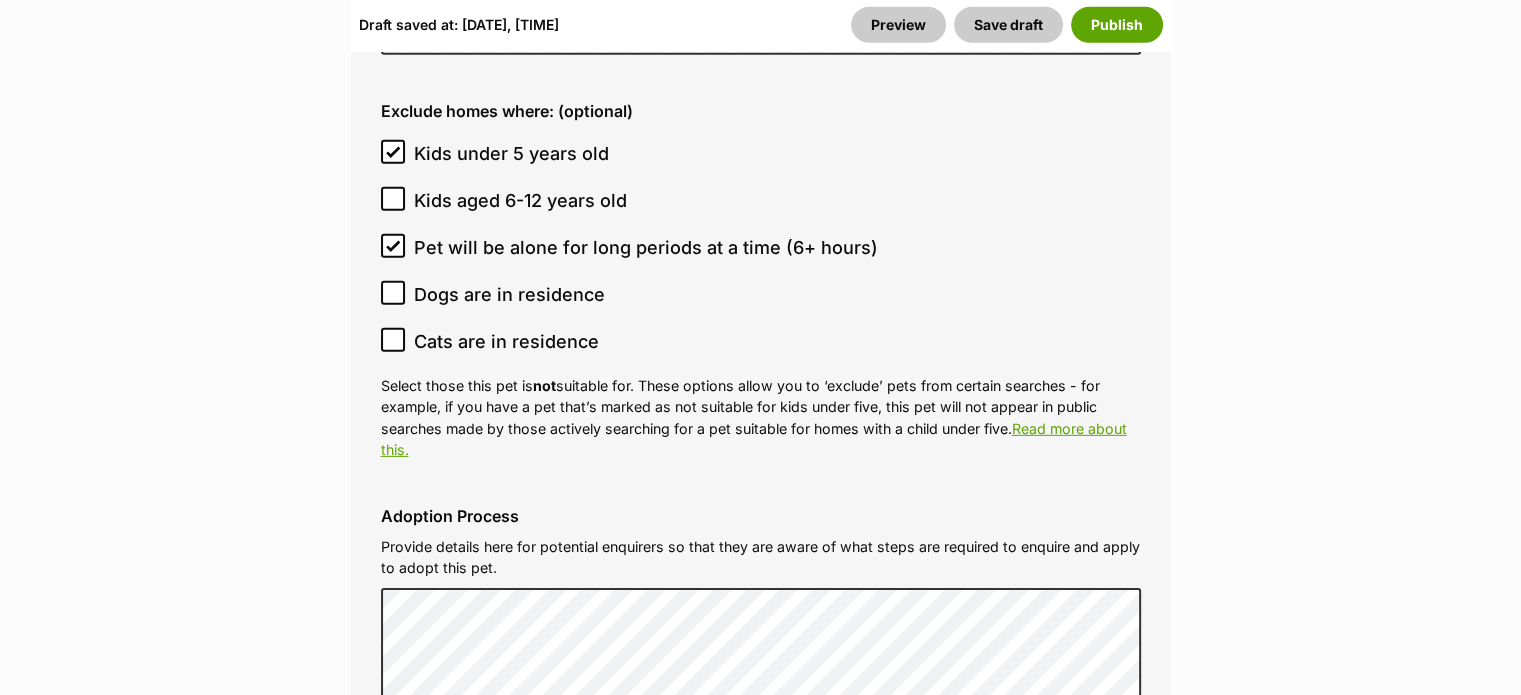 click 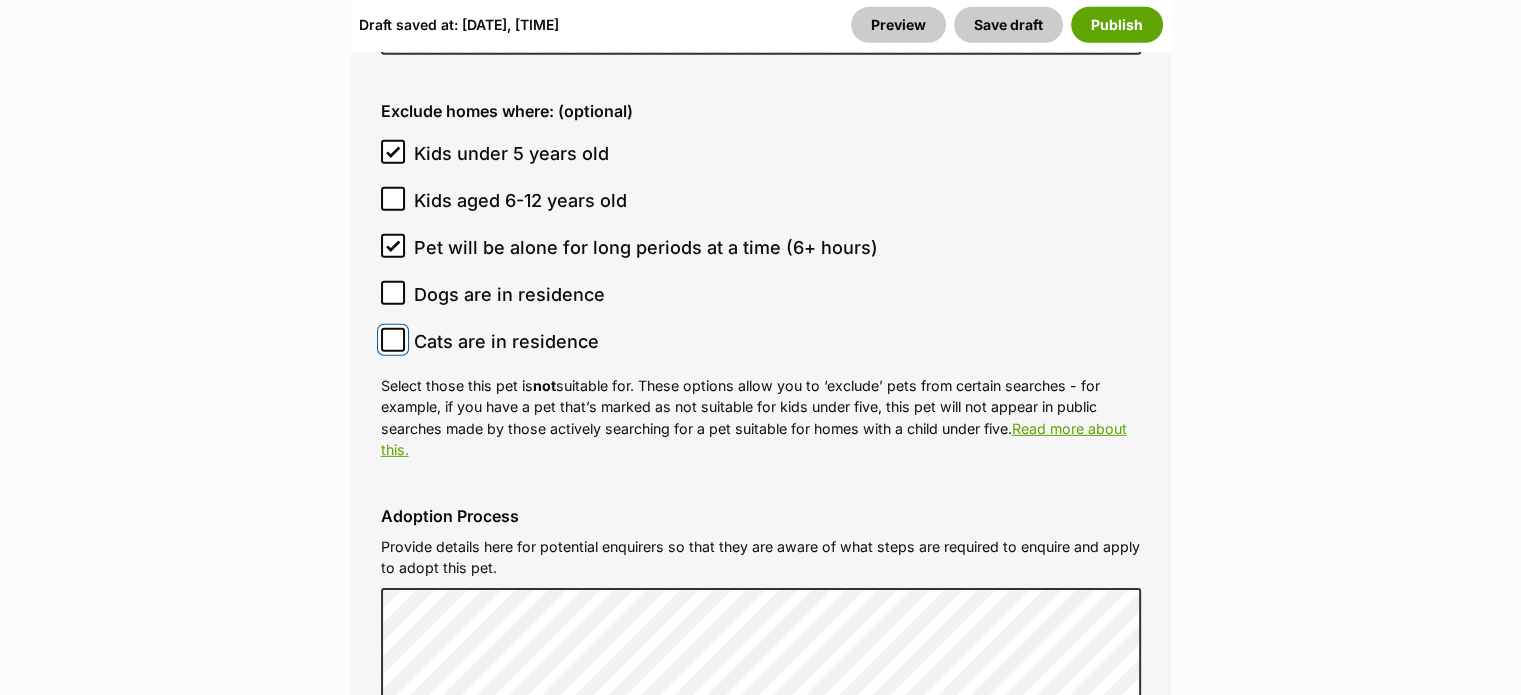 click on "Cats are in residence" at bounding box center [393, 340] 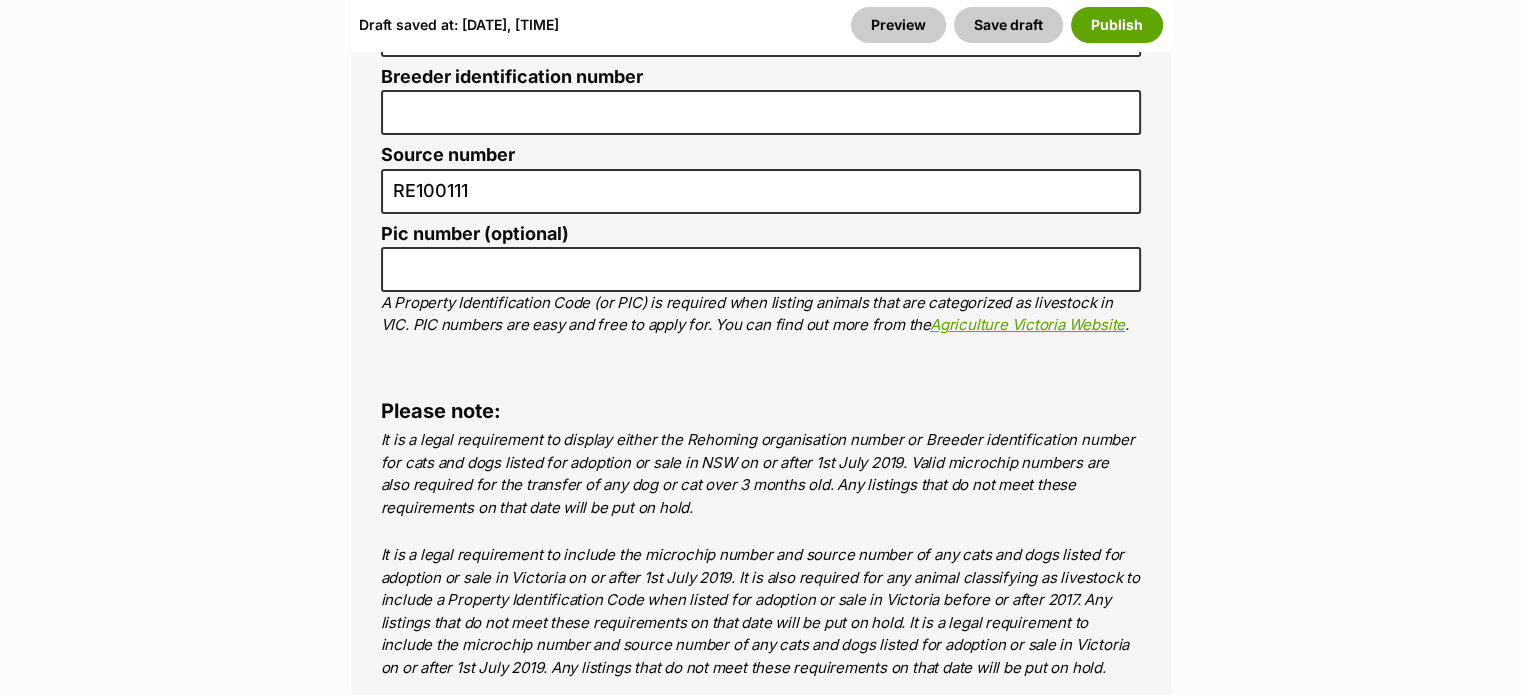 scroll, scrollTop: 7966, scrollLeft: 0, axis: vertical 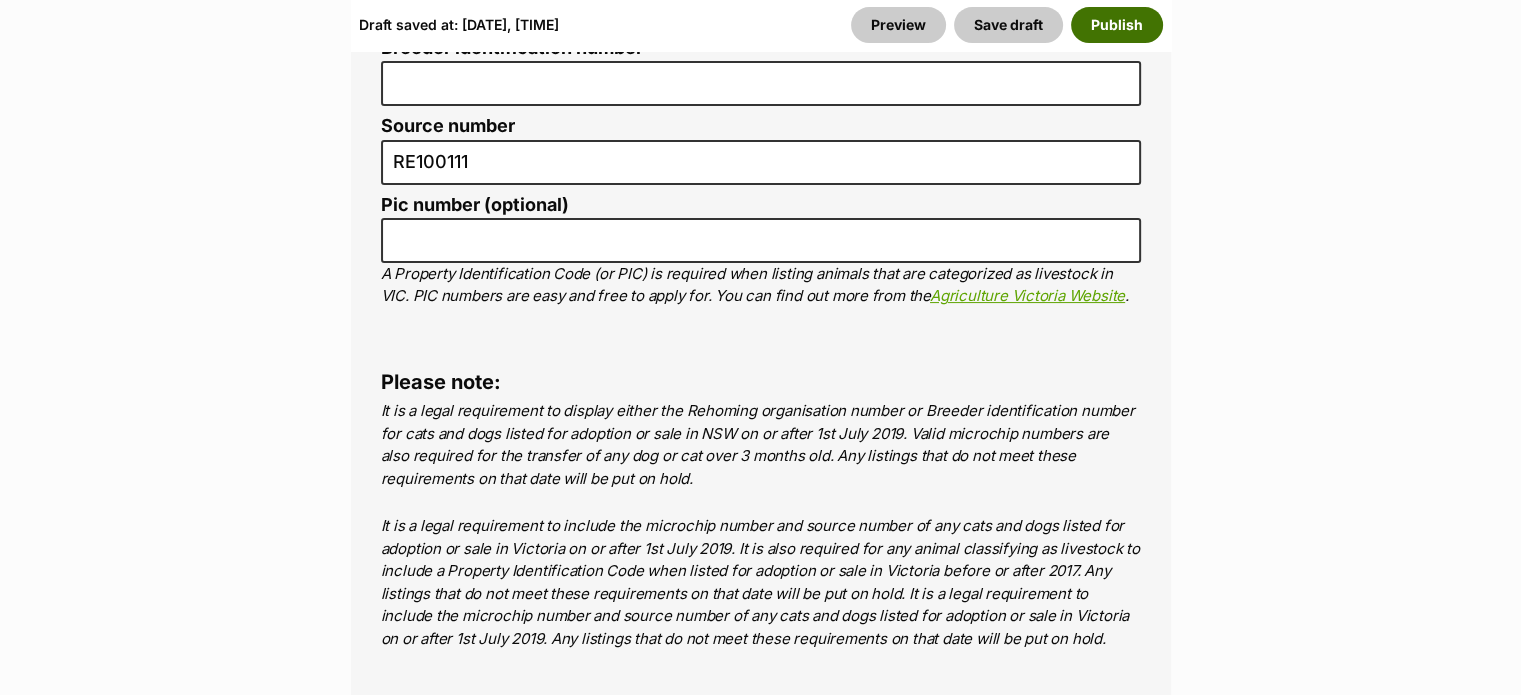 click on "Publish" at bounding box center [1117, 25] 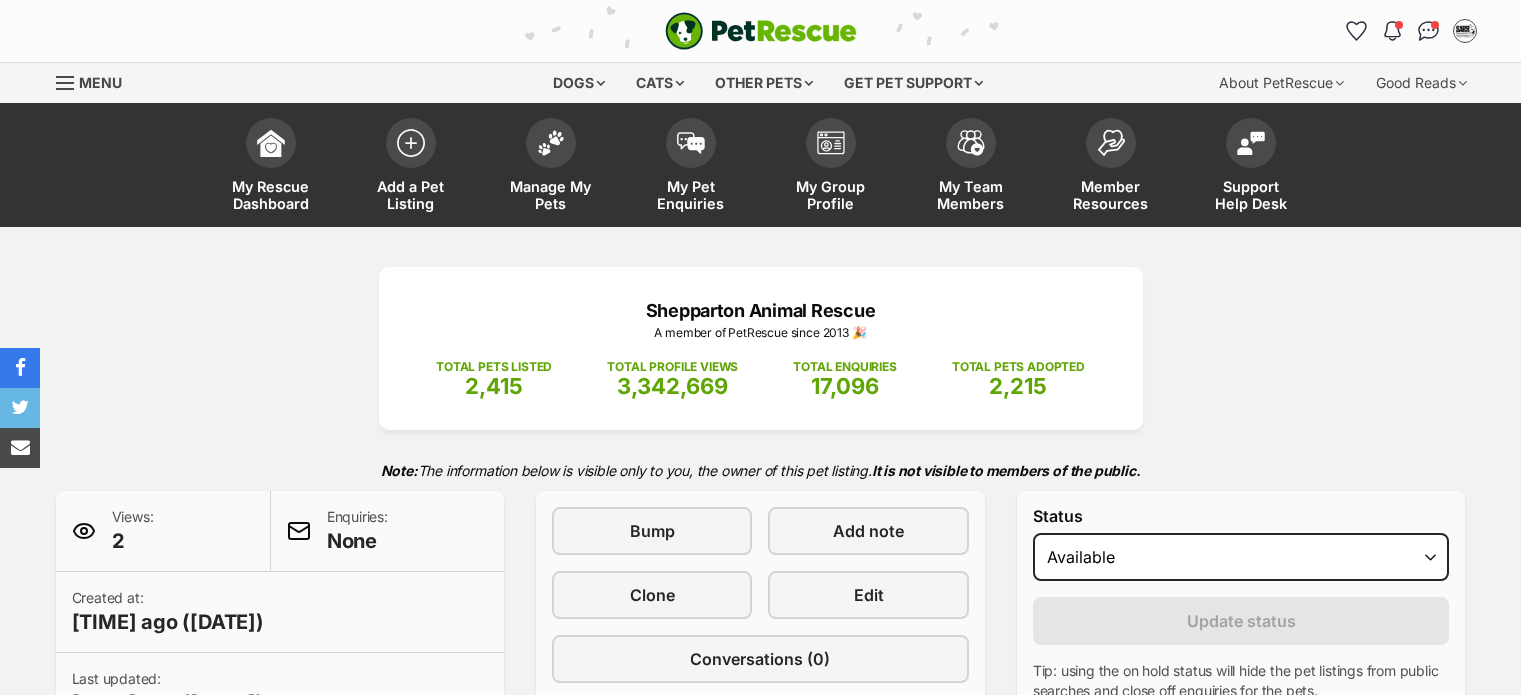 scroll, scrollTop: 0, scrollLeft: 0, axis: both 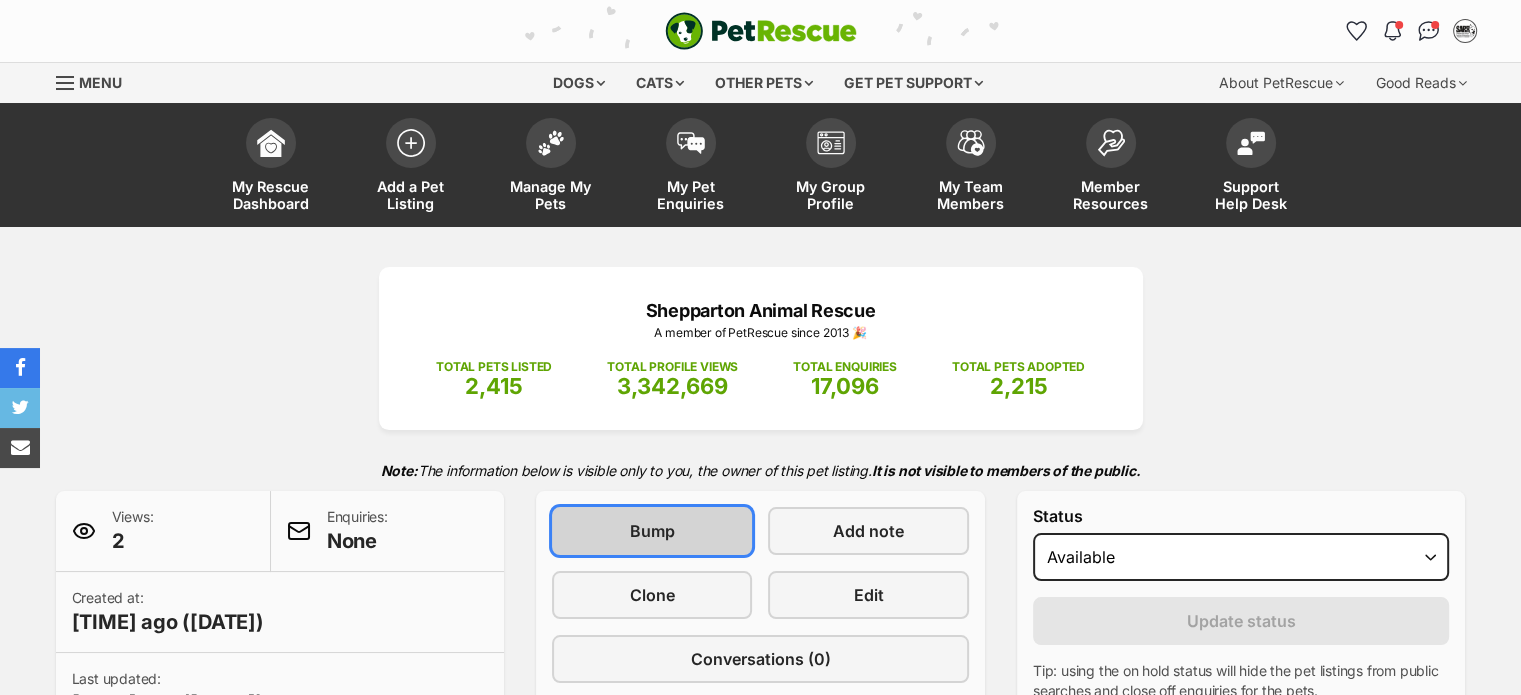 click on "Bump" at bounding box center (652, 531) 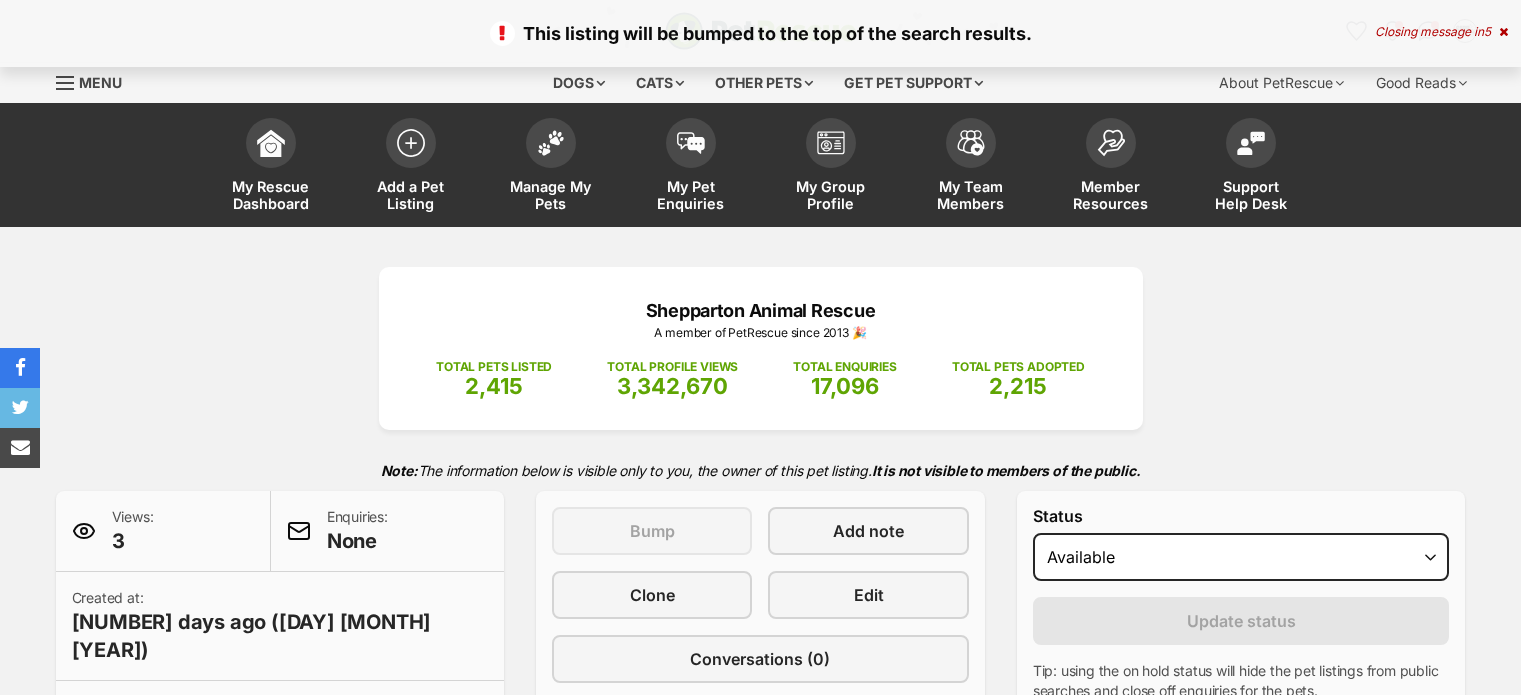 scroll, scrollTop: 392, scrollLeft: 0, axis: vertical 